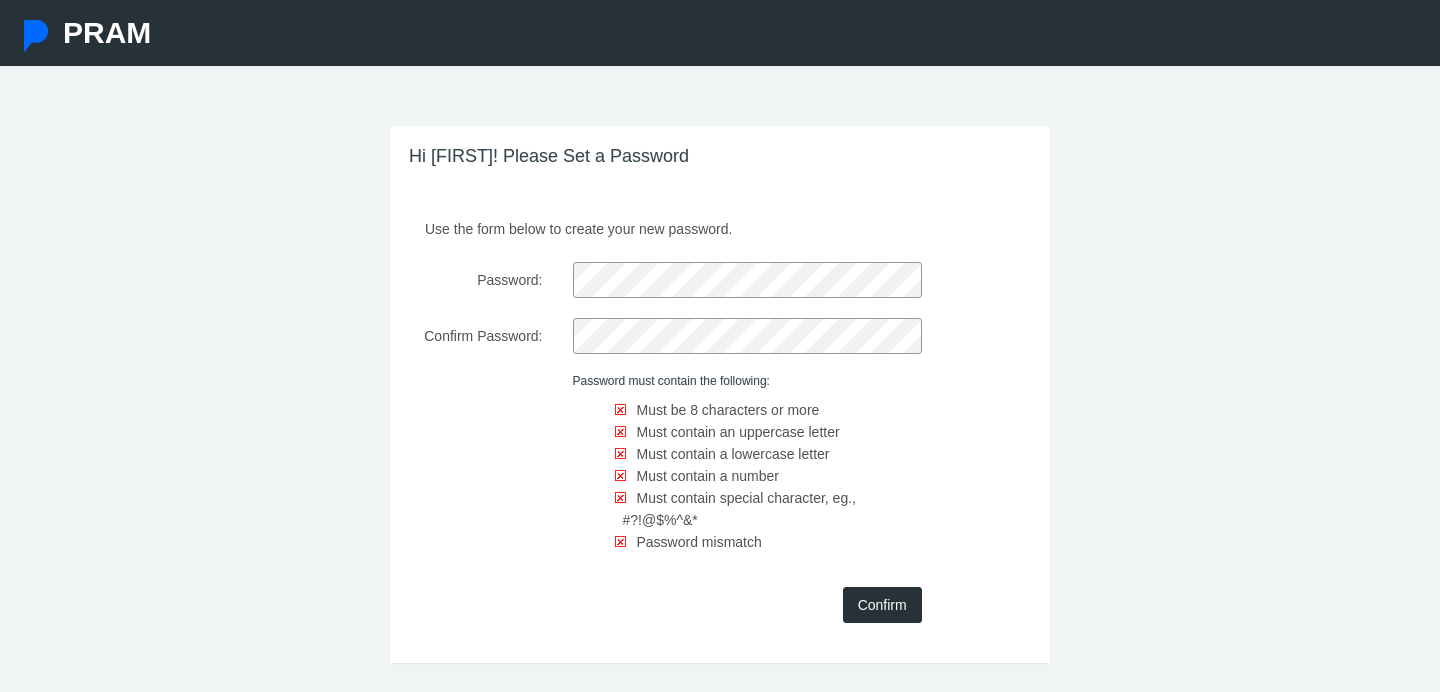 scroll, scrollTop: 0, scrollLeft: 0, axis: both 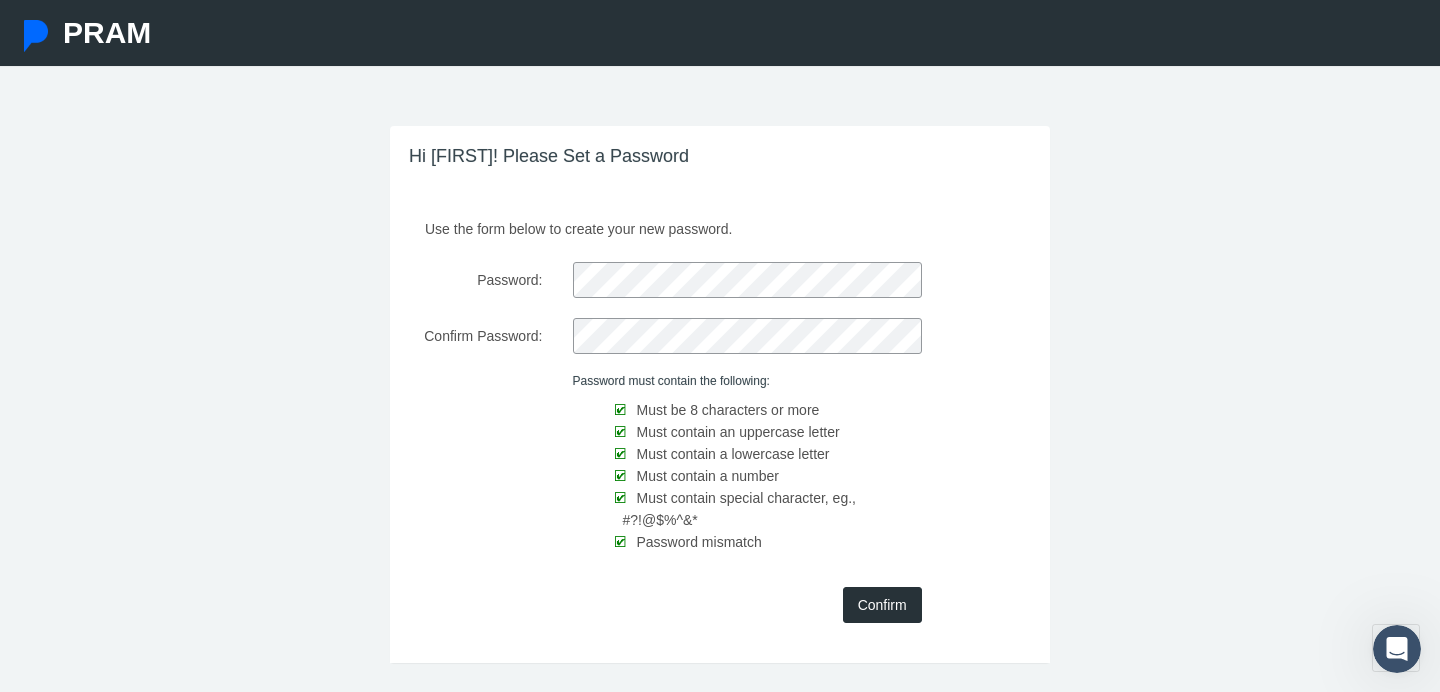 click on "Confirm" at bounding box center [882, 605] 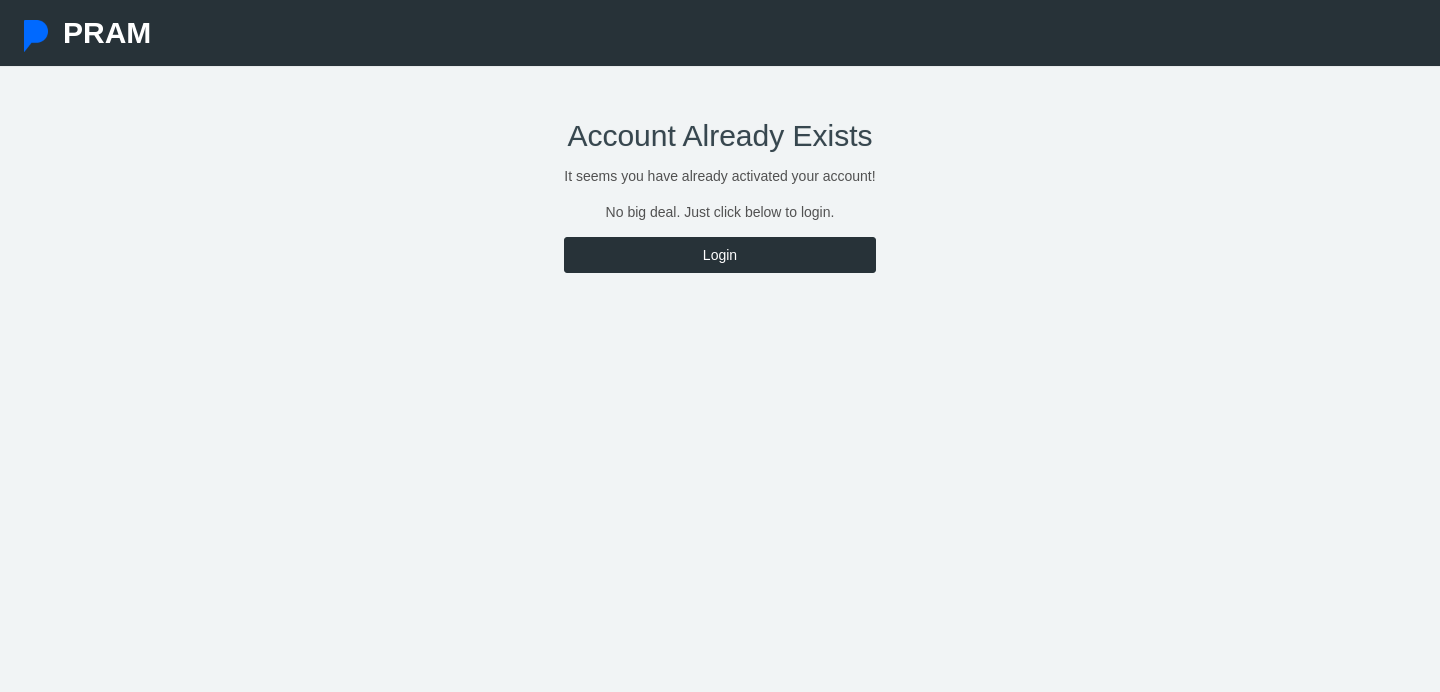 scroll, scrollTop: 0, scrollLeft: 0, axis: both 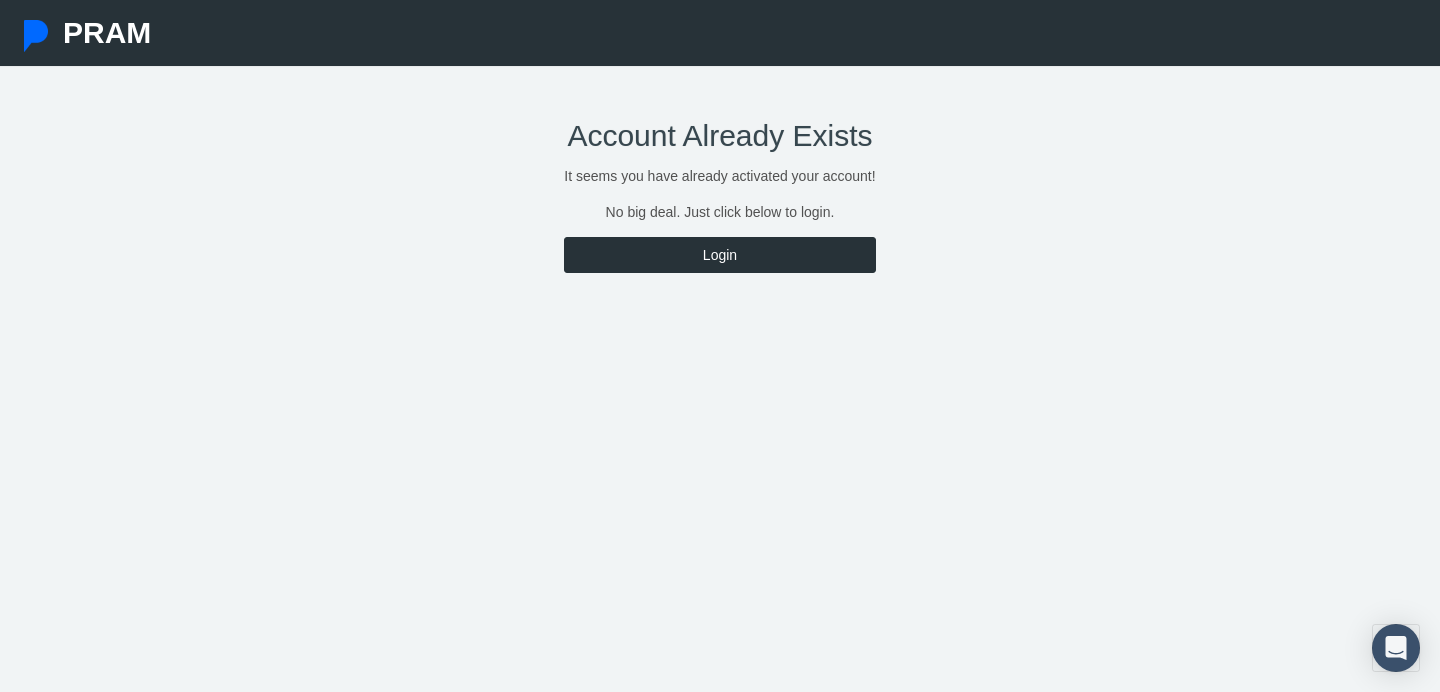 click on "Login" at bounding box center (719, 255) 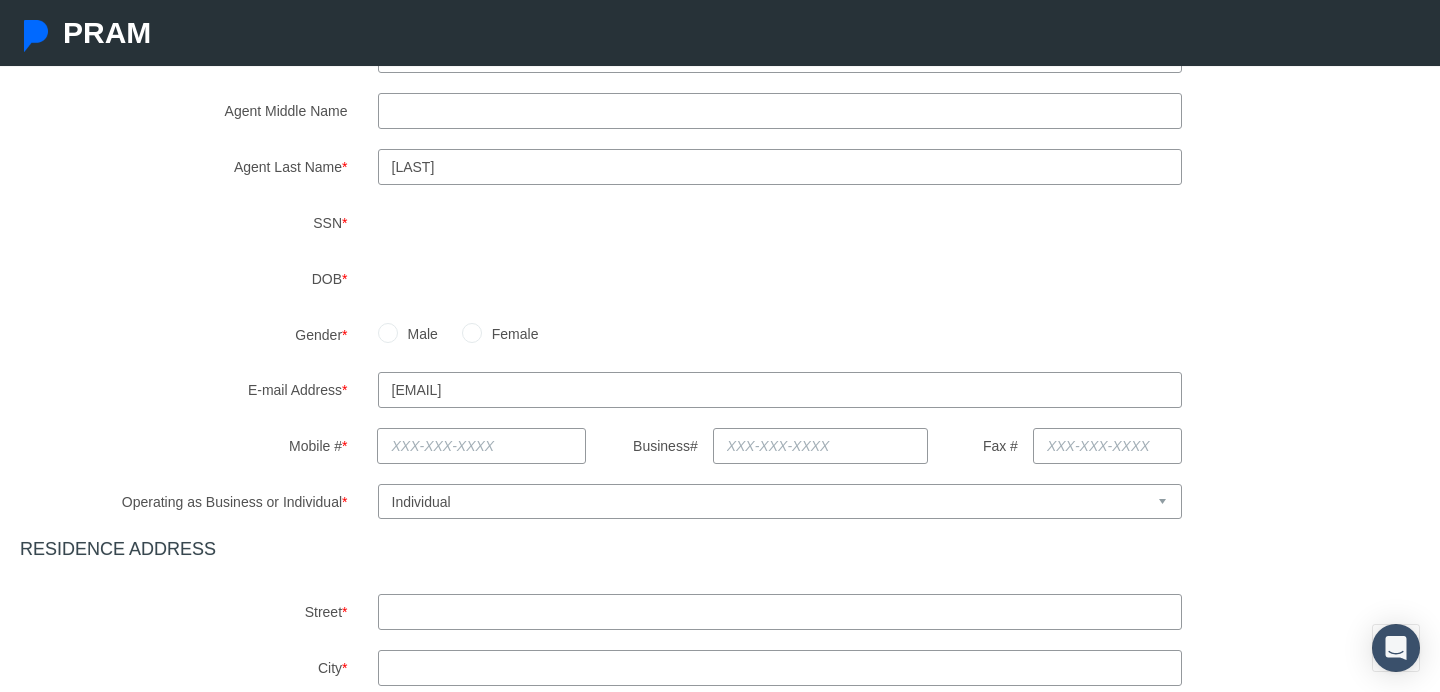 scroll, scrollTop: 319, scrollLeft: 0, axis: vertical 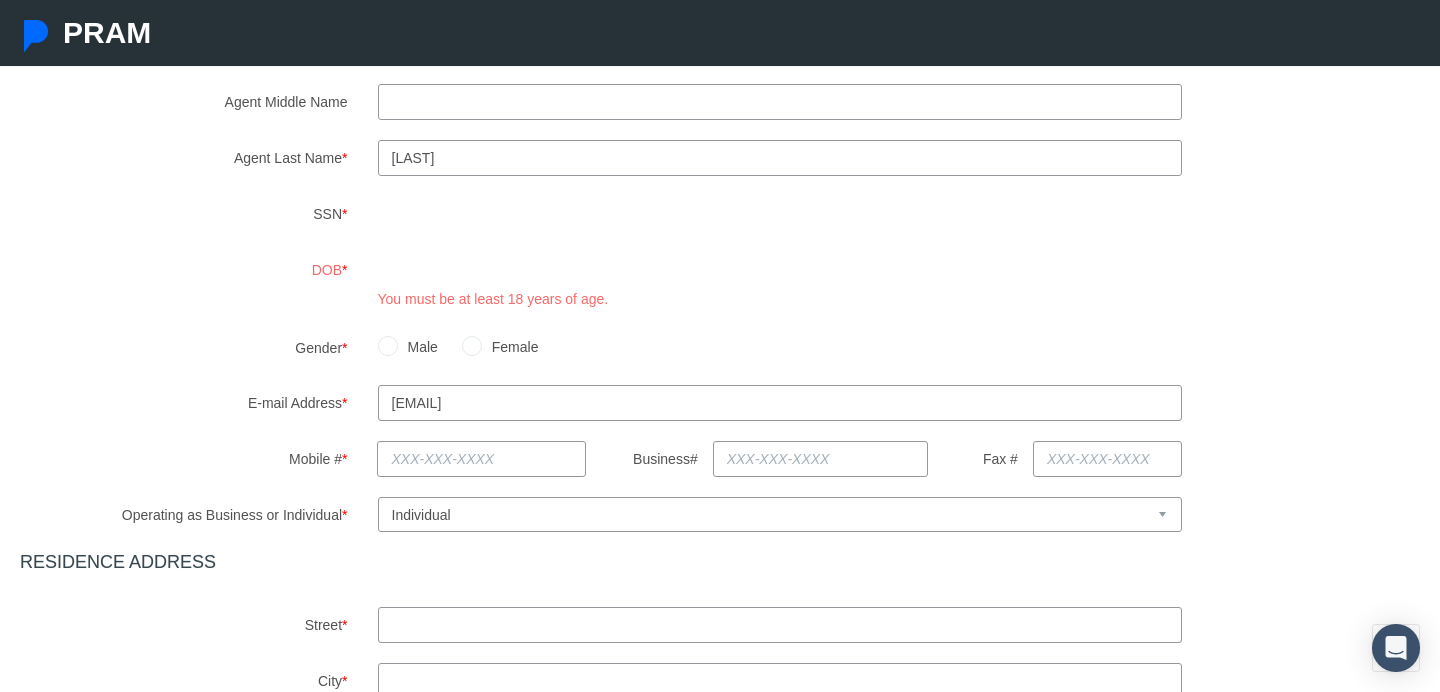 click on "Male
Female" at bounding box center (899, 347) 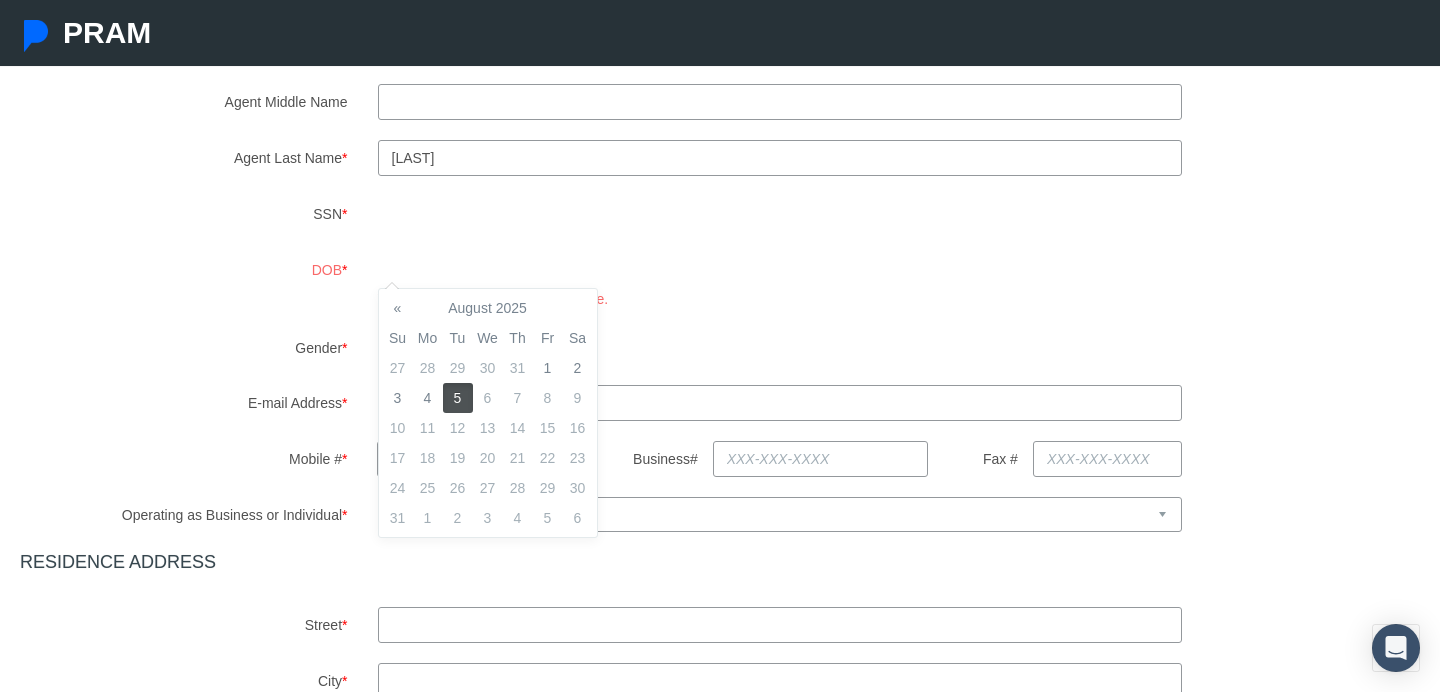 click on "DOB  *
You must be at least 18 years of age." at bounding box center (720, 281) 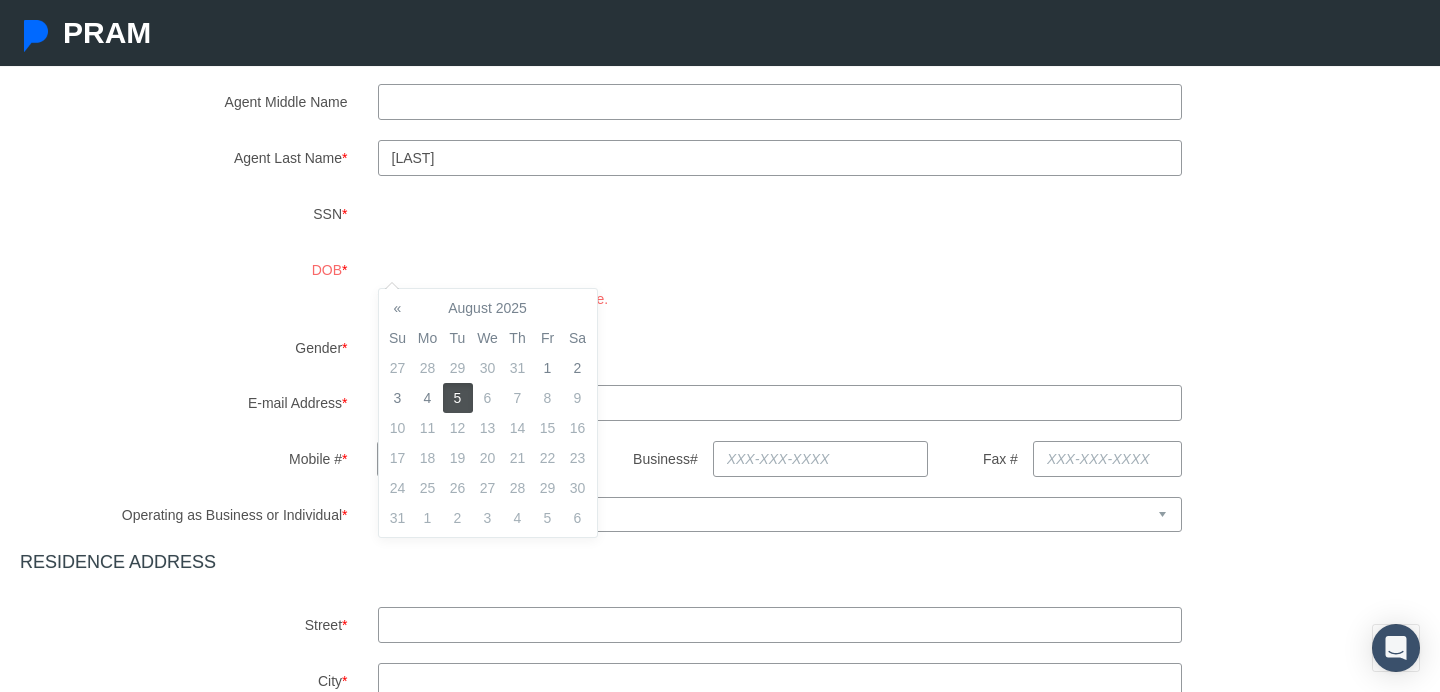 click on "5" at bounding box center [458, 398] 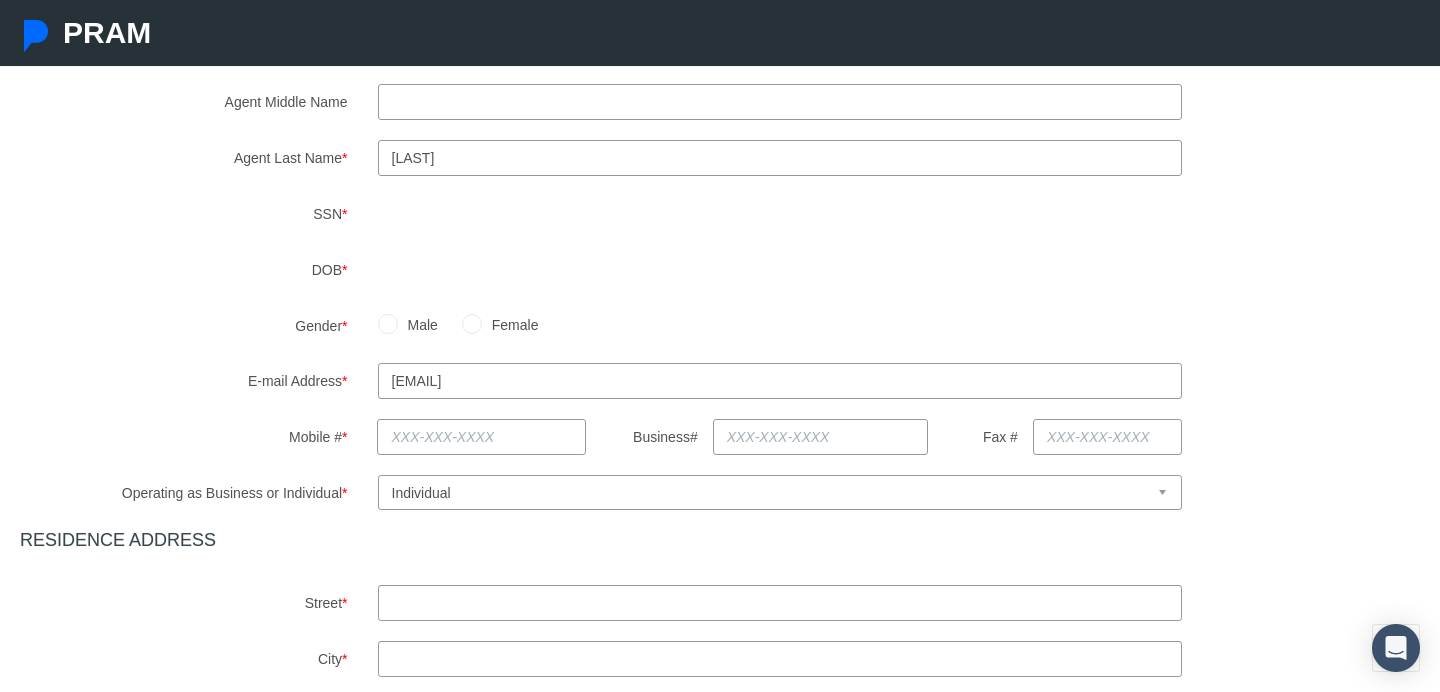 click on "Male
Female" at bounding box center (899, 325) 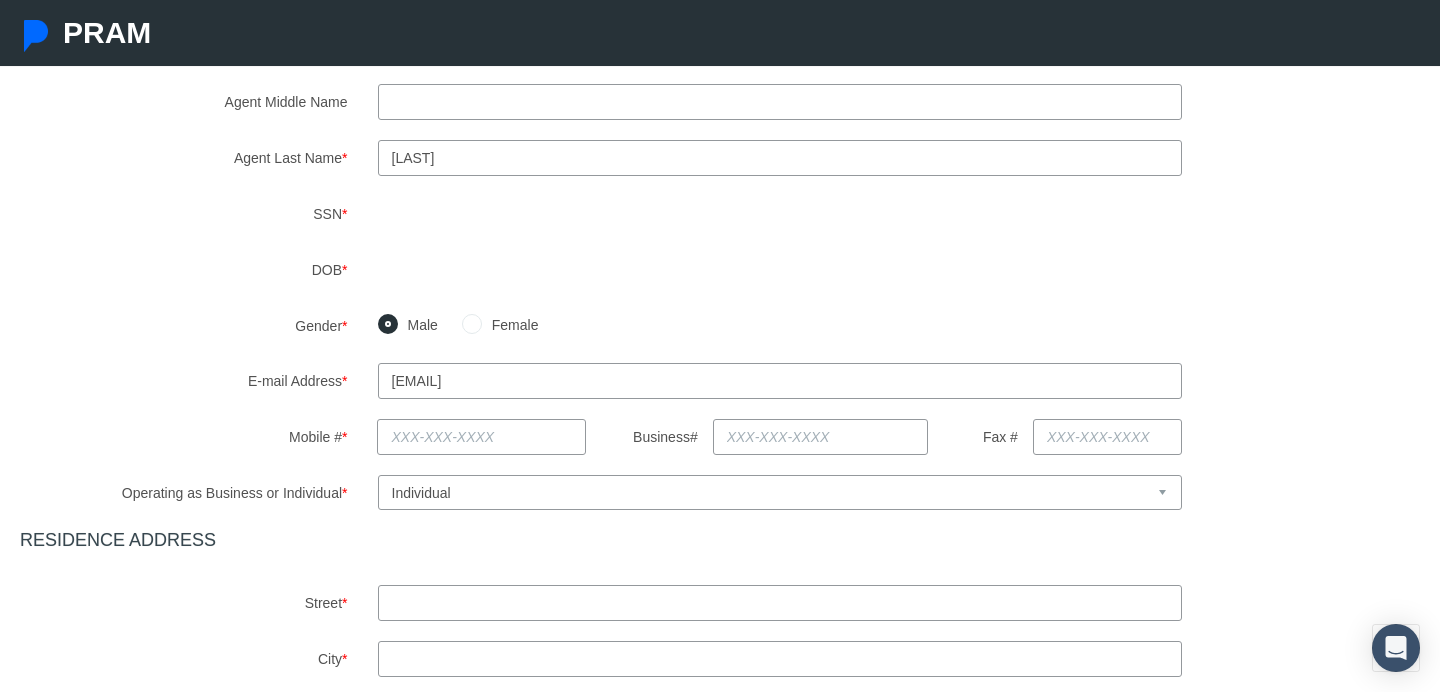 click at bounding box center [481, 437] 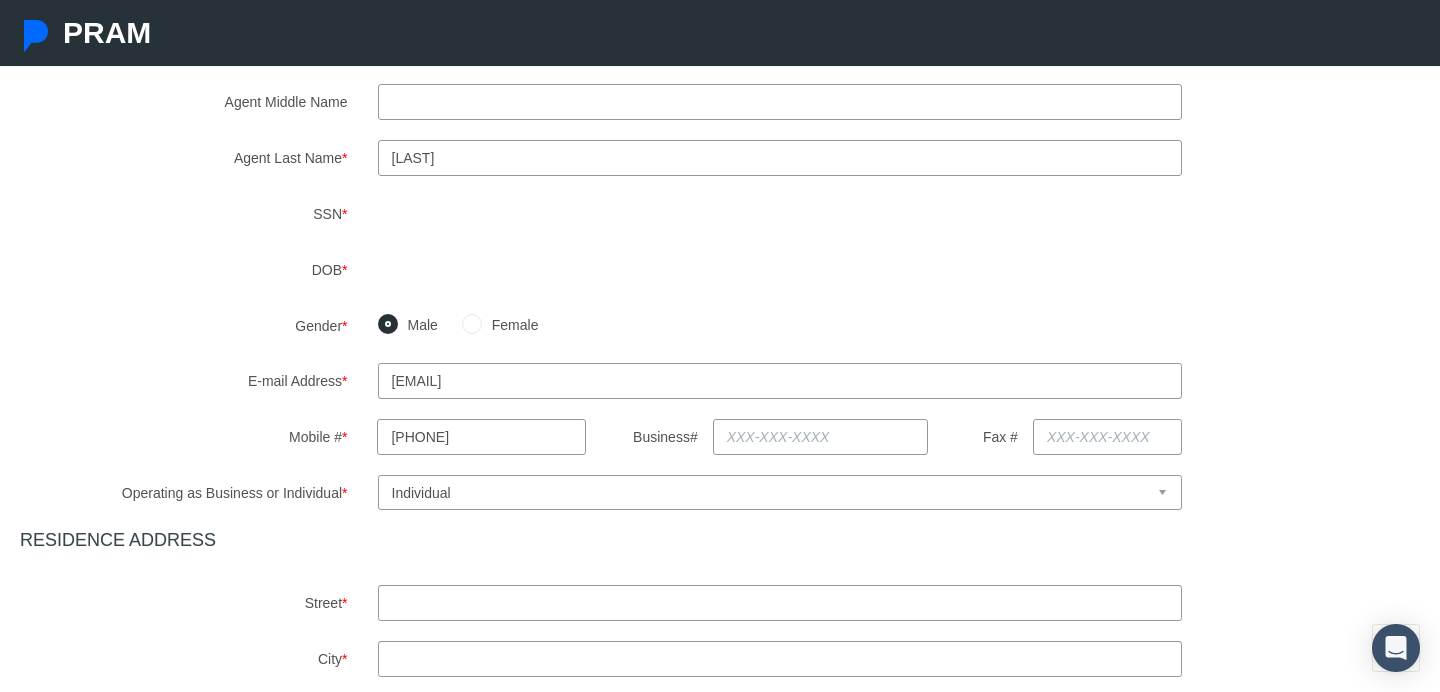 type on "[PHONE]" 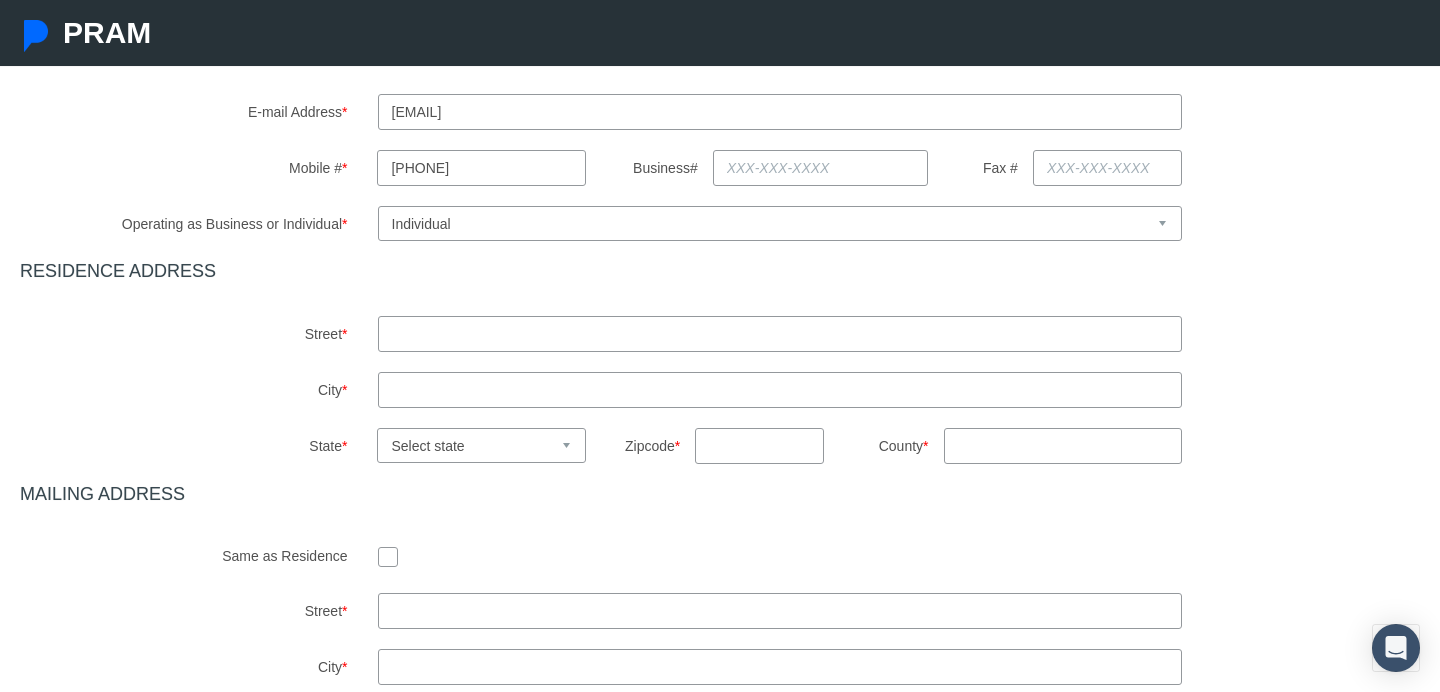 scroll, scrollTop: 589, scrollLeft: 0, axis: vertical 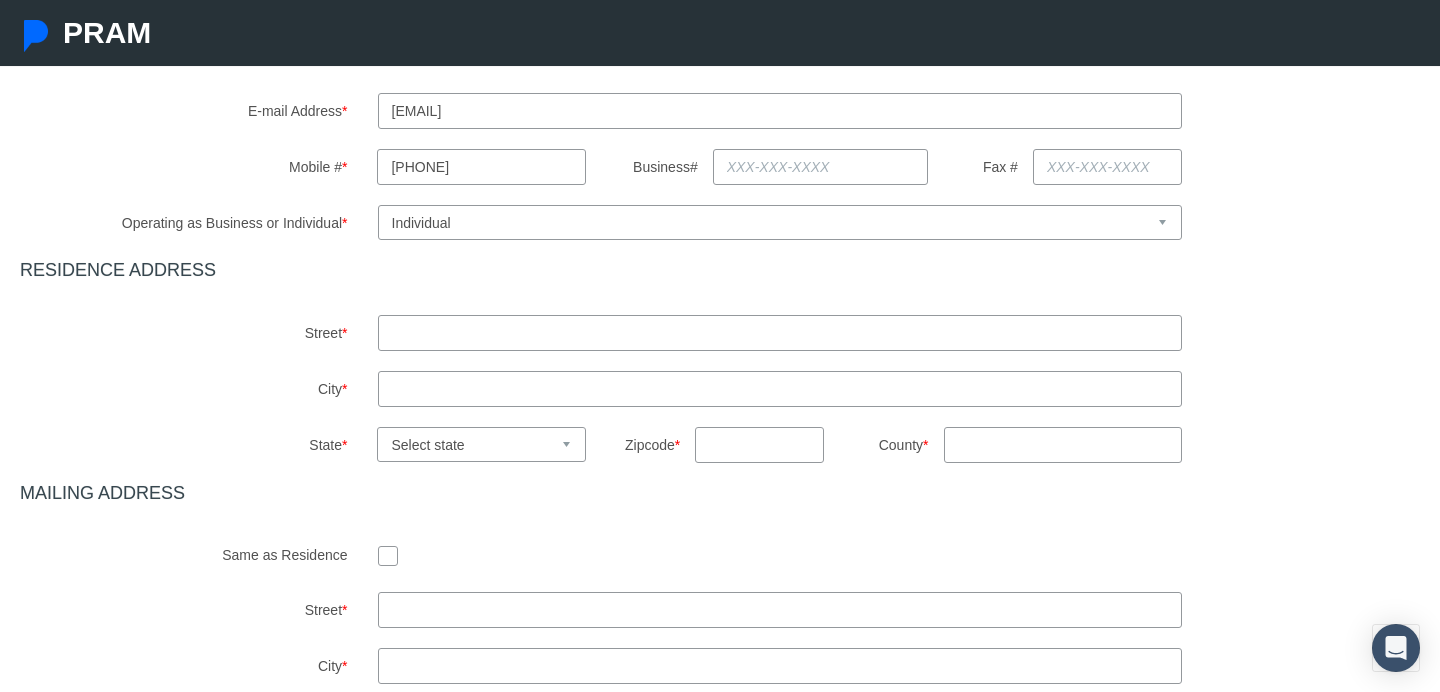 click at bounding box center (780, 333) 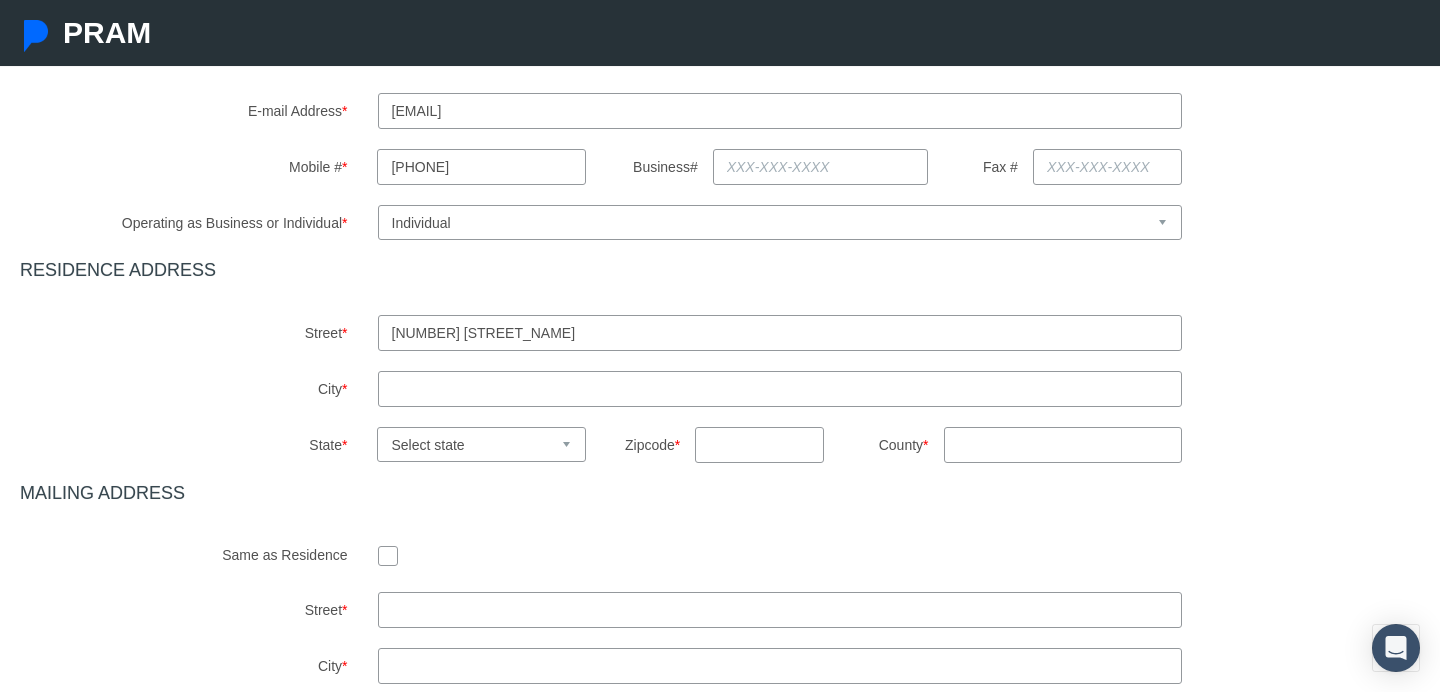 type on "F" 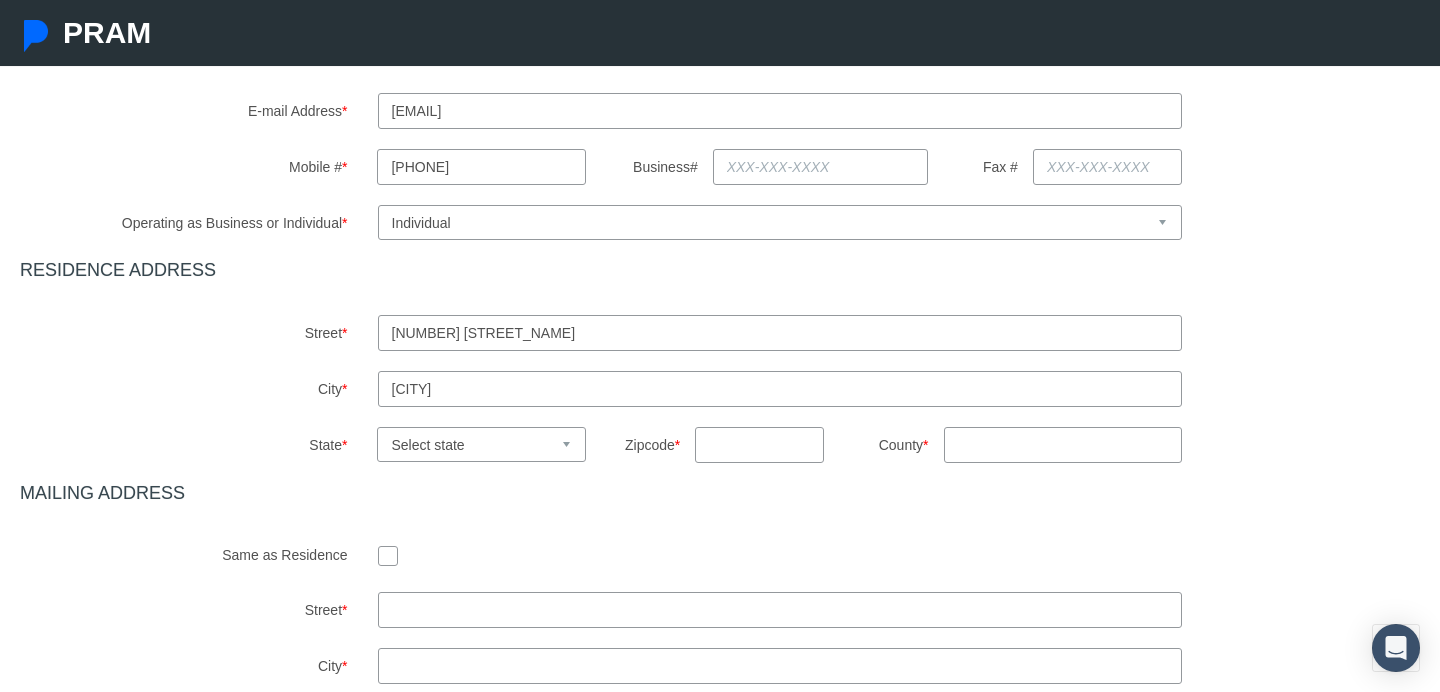 select on "FL" 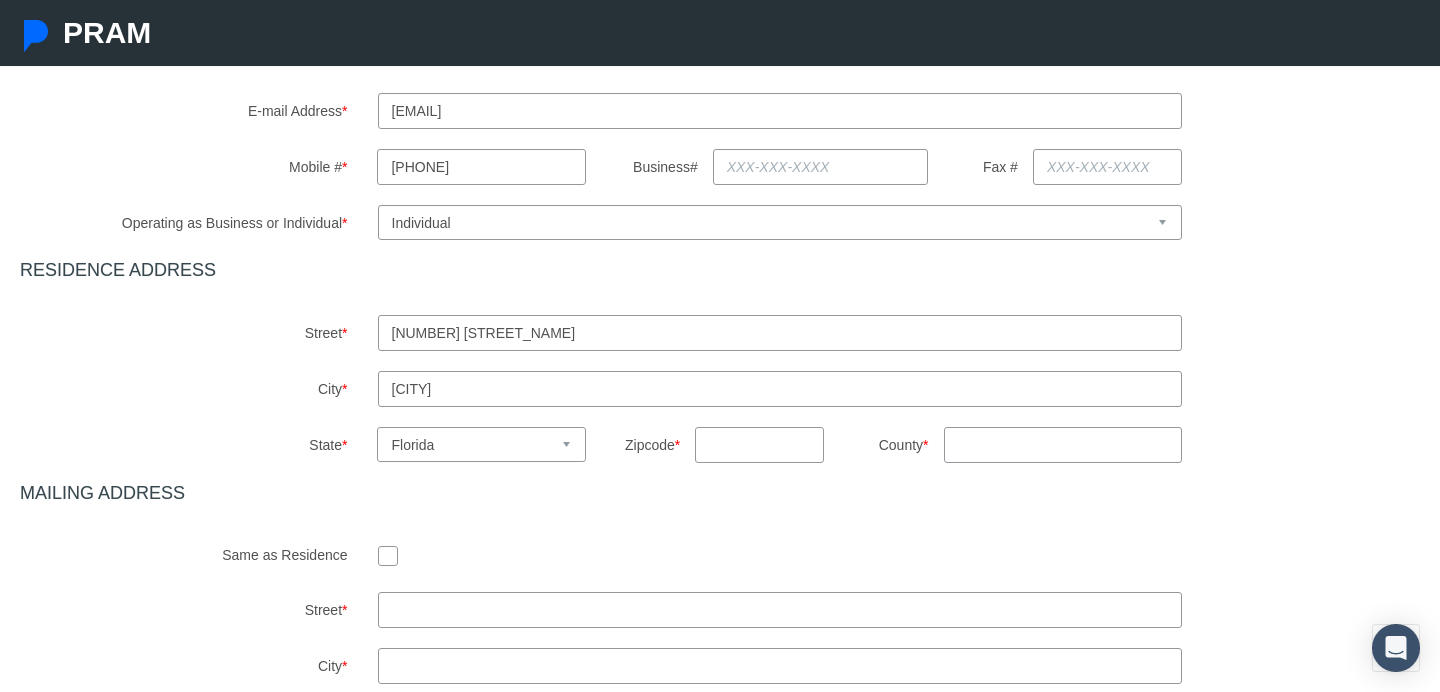 type on "33827" 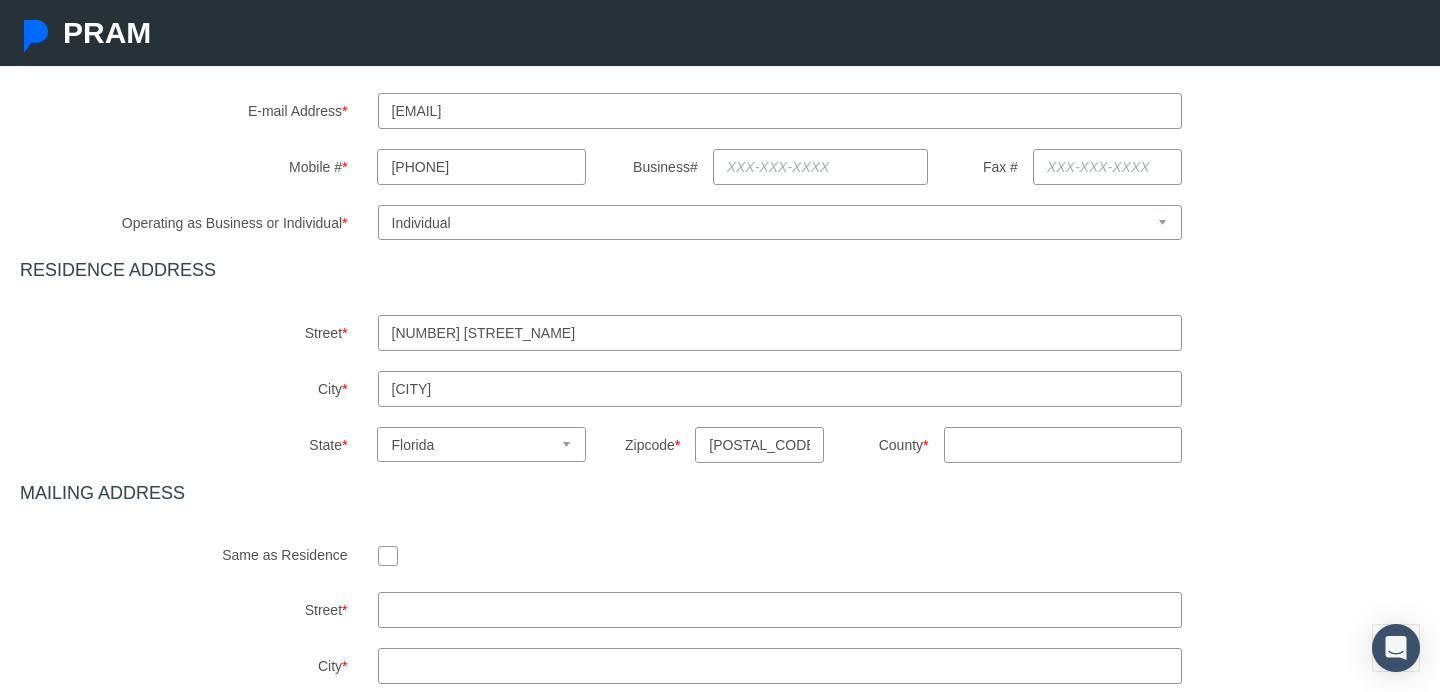 type on "Florida" 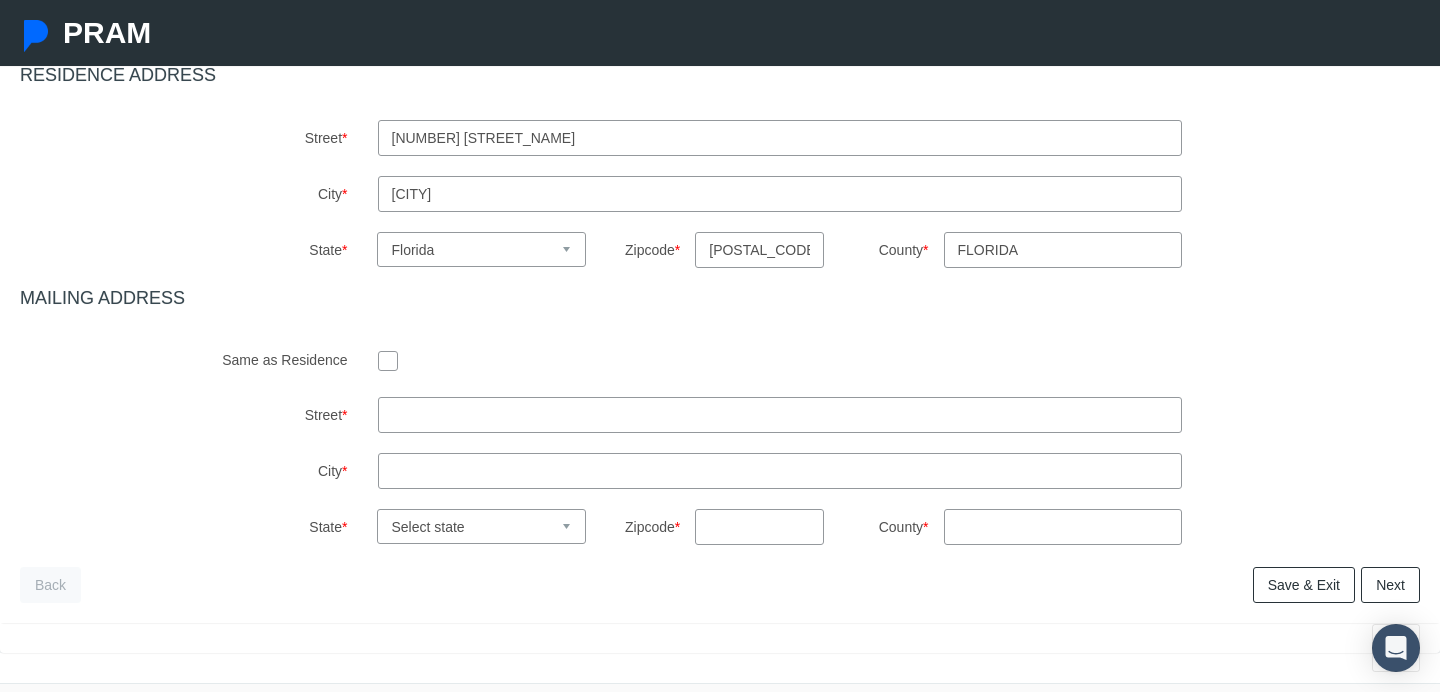 scroll, scrollTop: 787, scrollLeft: 0, axis: vertical 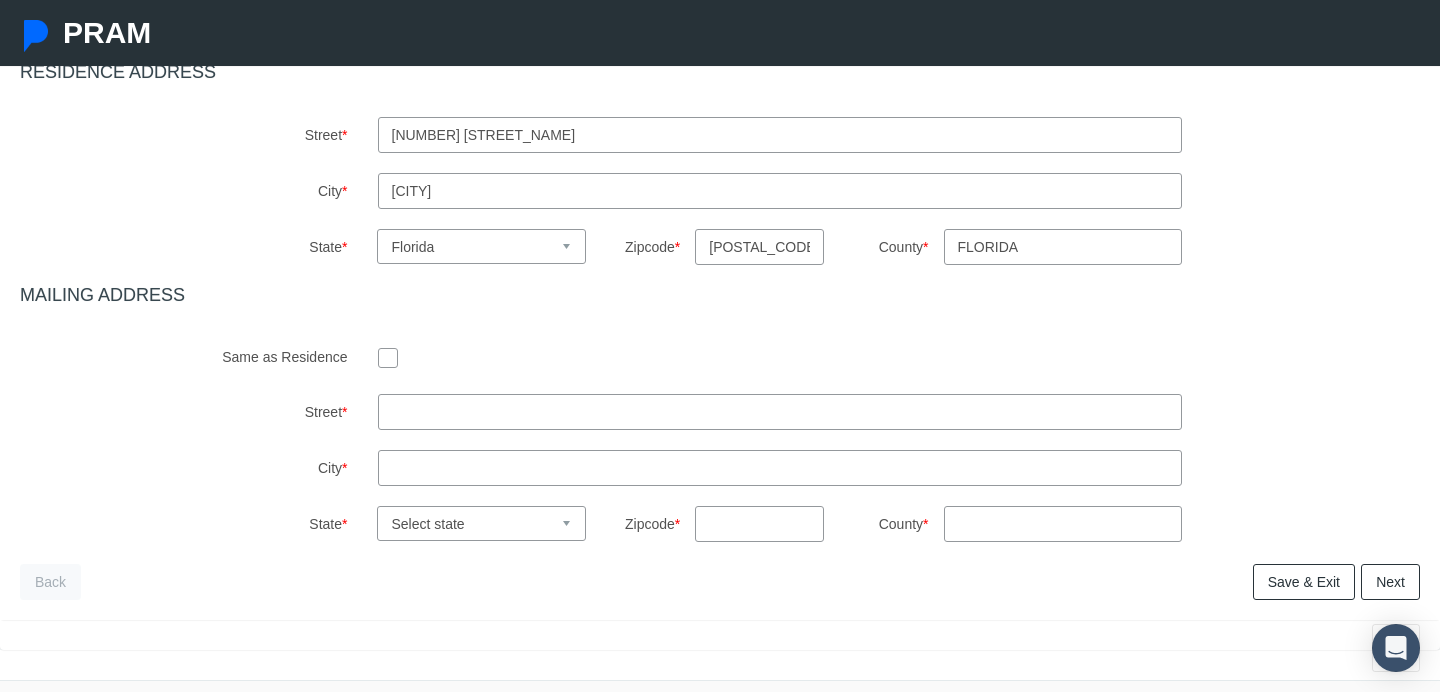 click at bounding box center (780, 412) 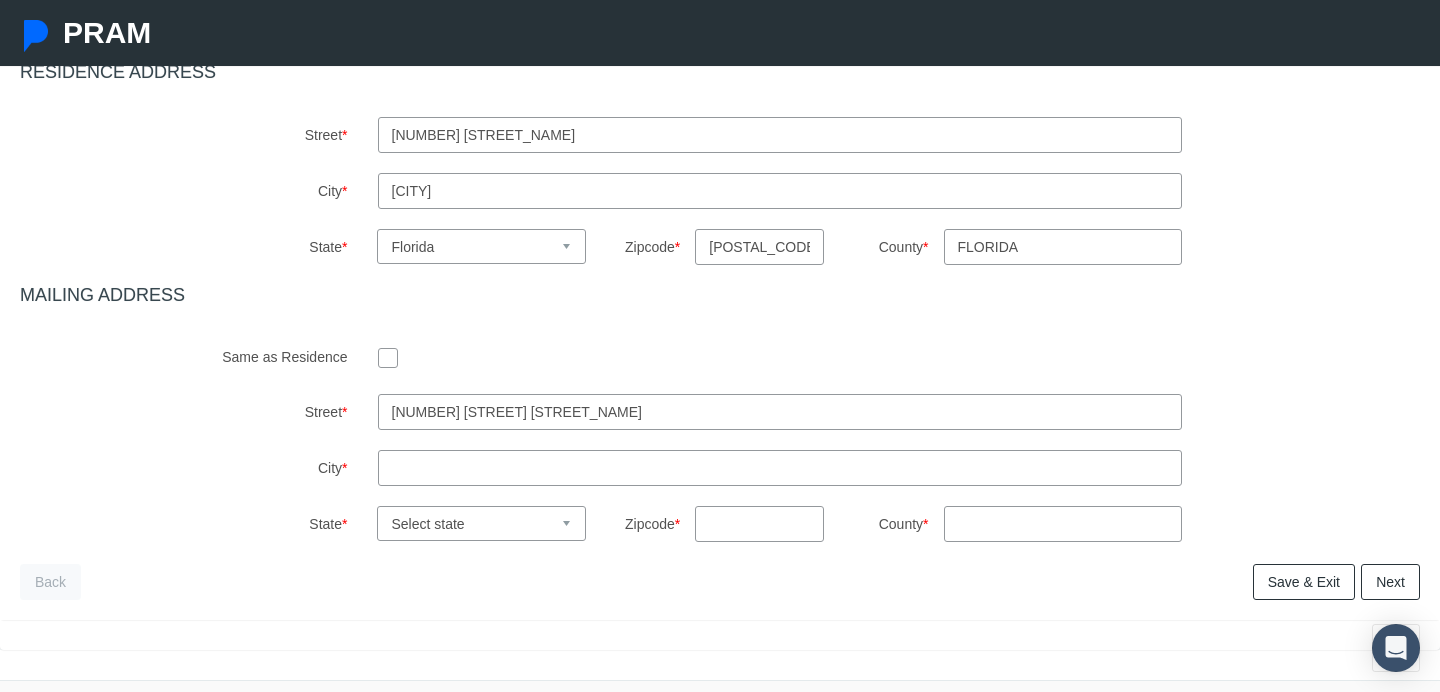 type on "DORAL" 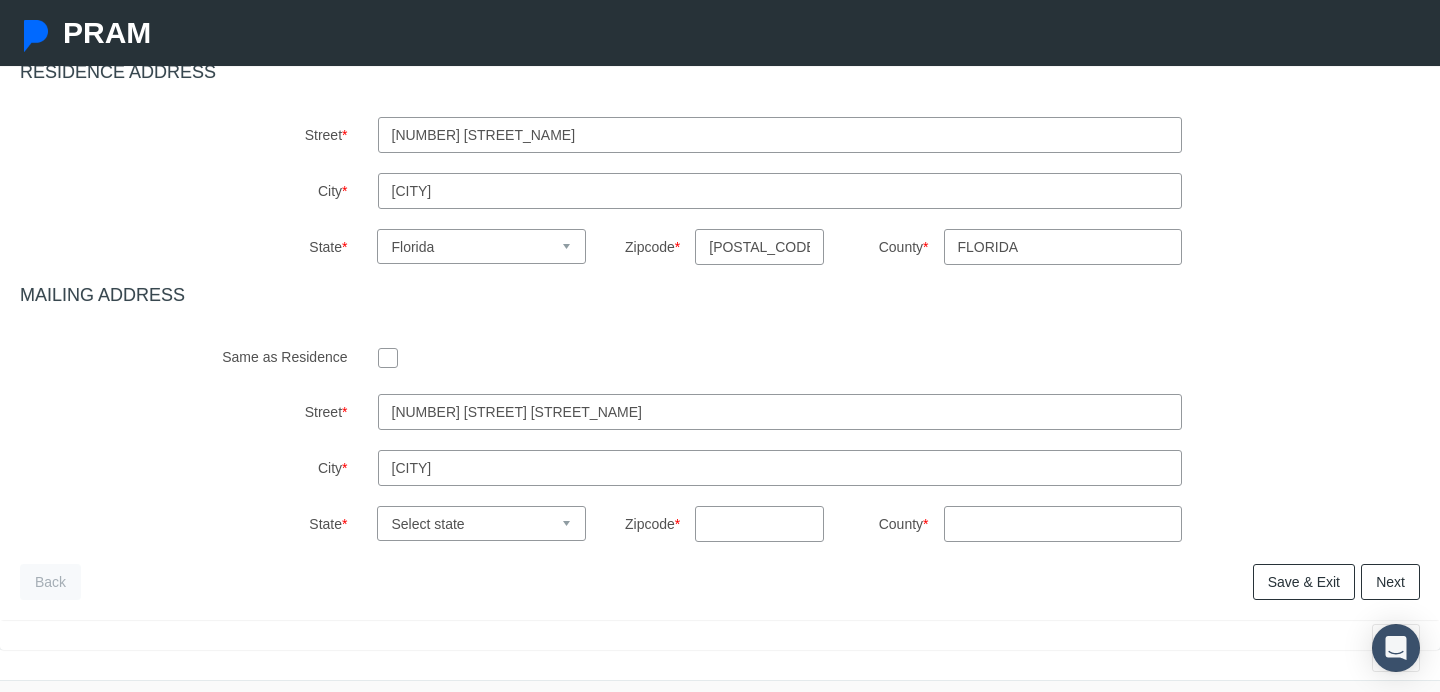 select on "FL" 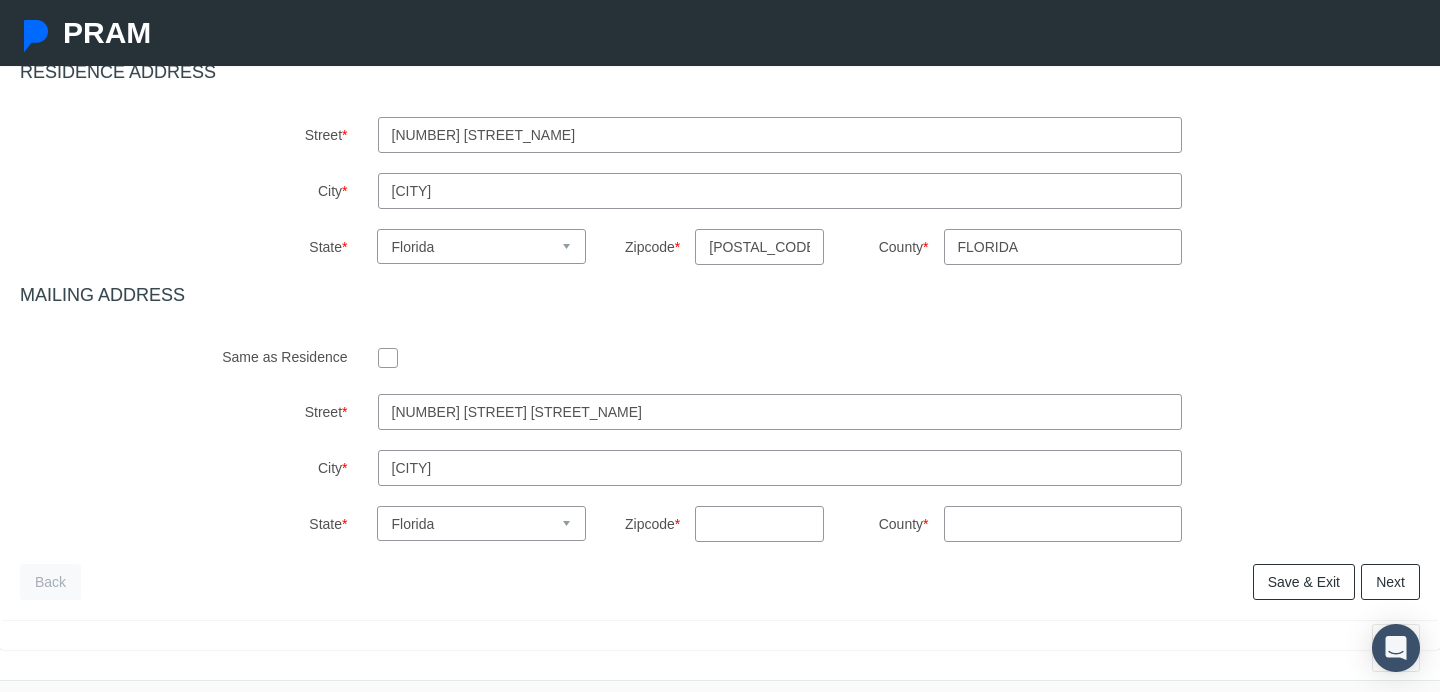 type on "33172" 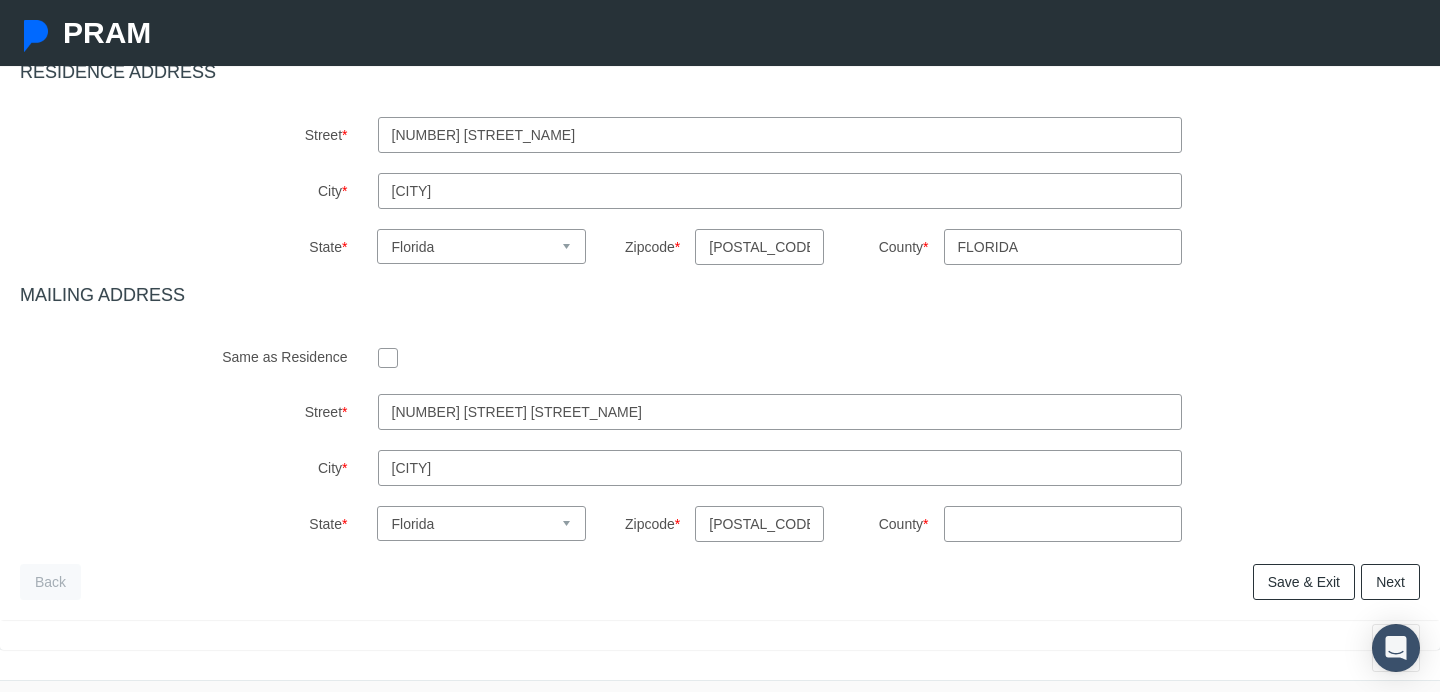 type on "FL" 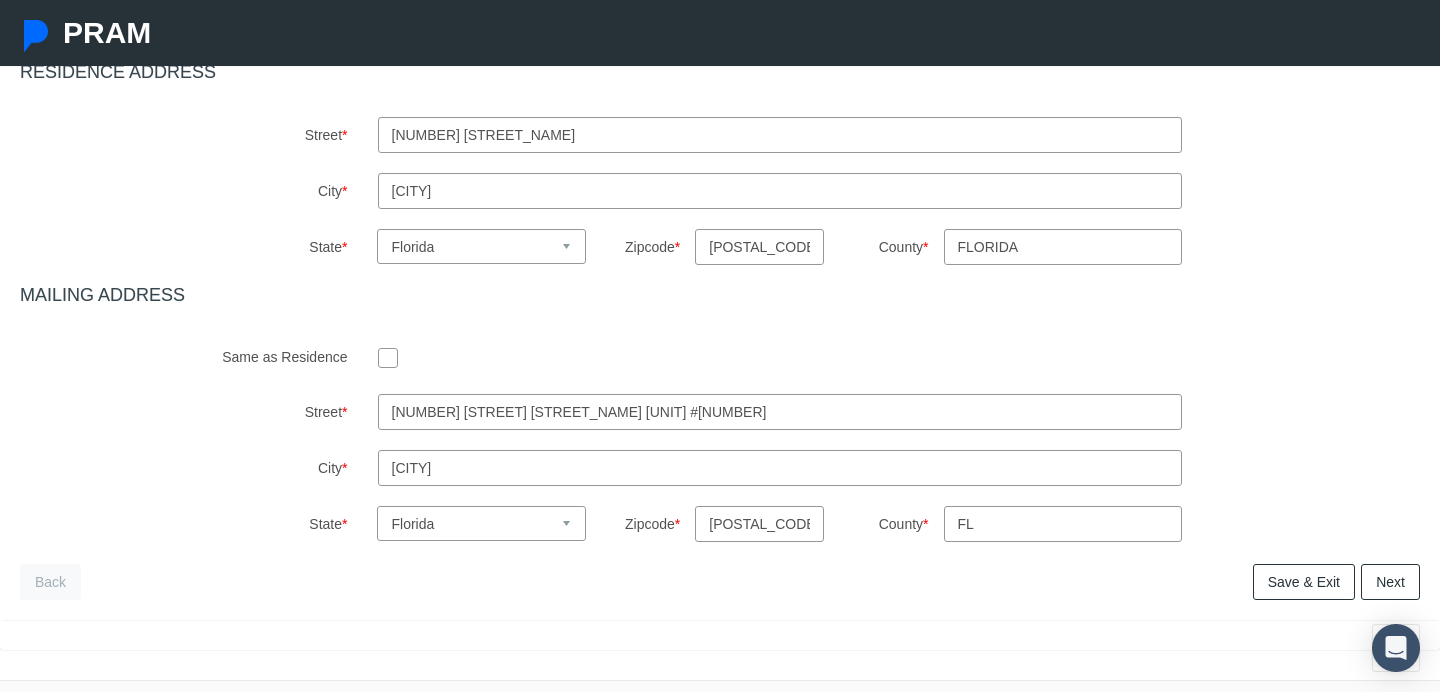 scroll, scrollTop: 819, scrollLeft: 0, axis: vertical 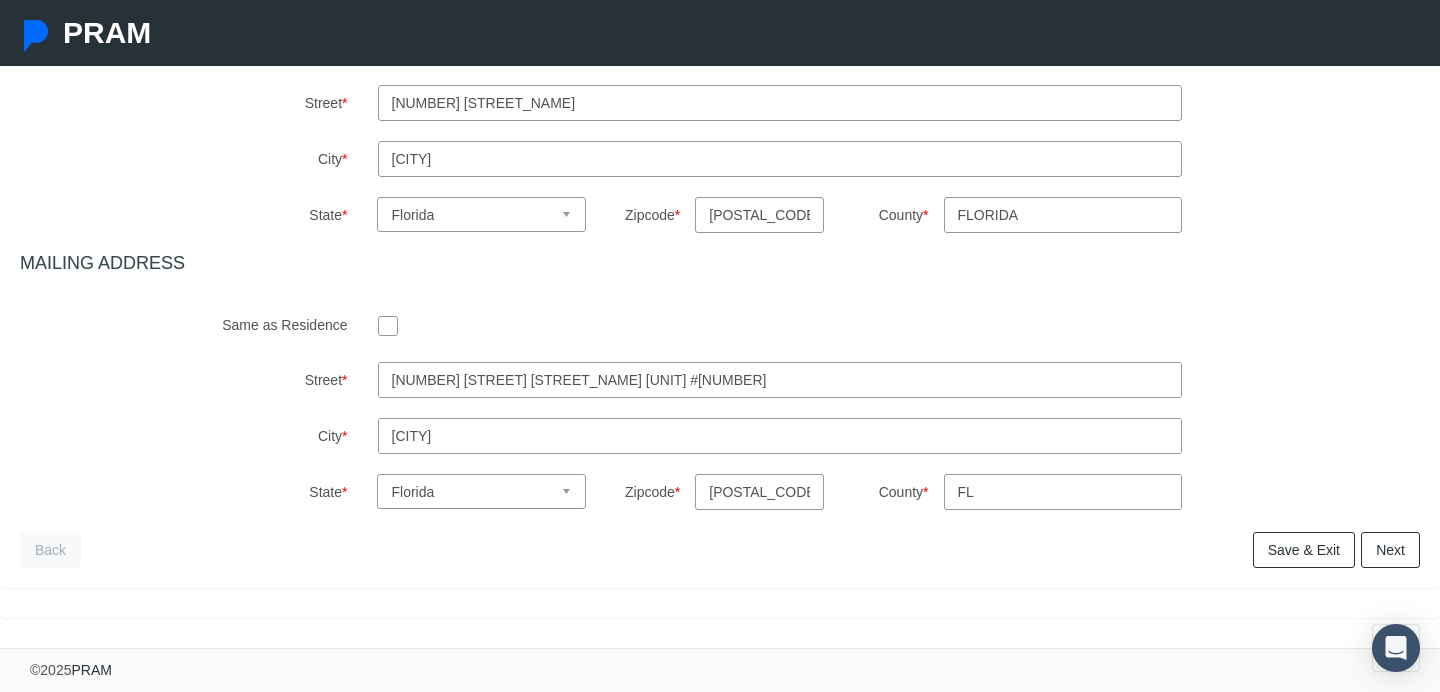 type on "10850 NW 21ST STREET ICC3107 #100" 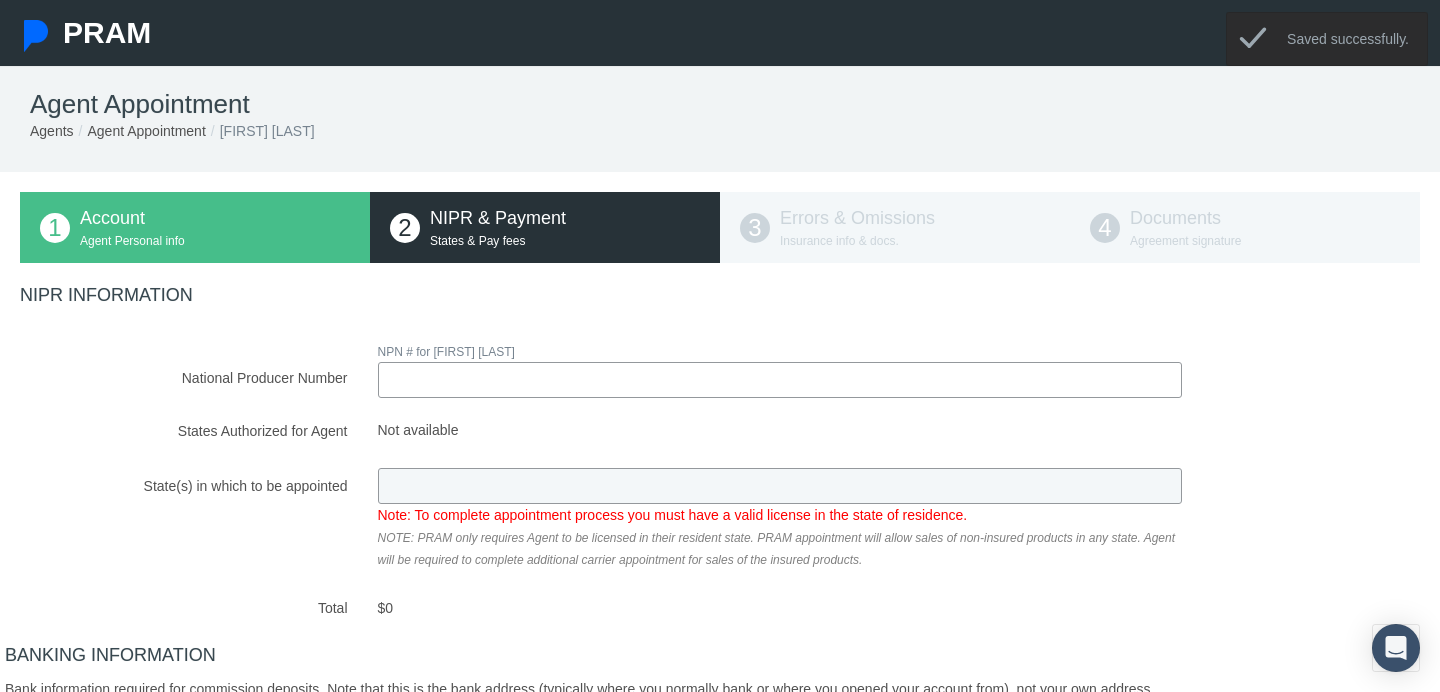 scroll, scrollTop: 0, scrollLeft: 0, axis: both 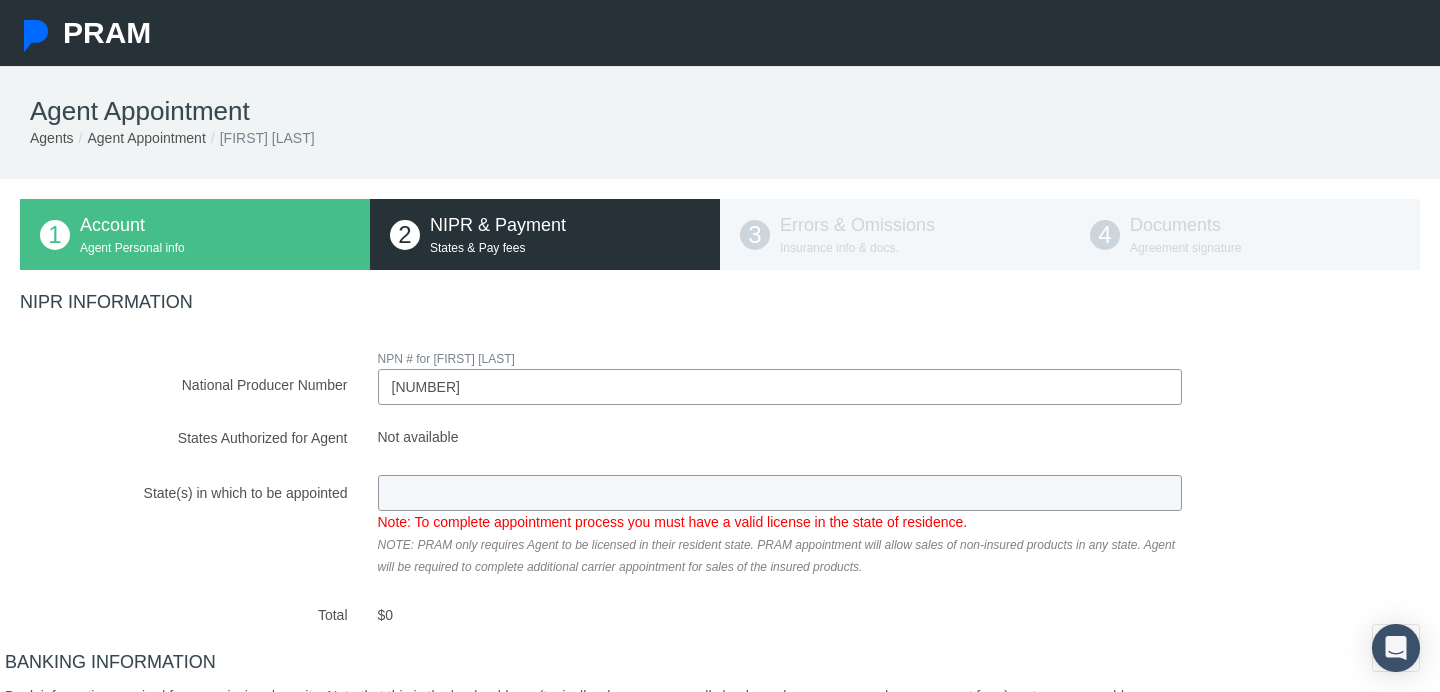 type on "[NUMBER]" 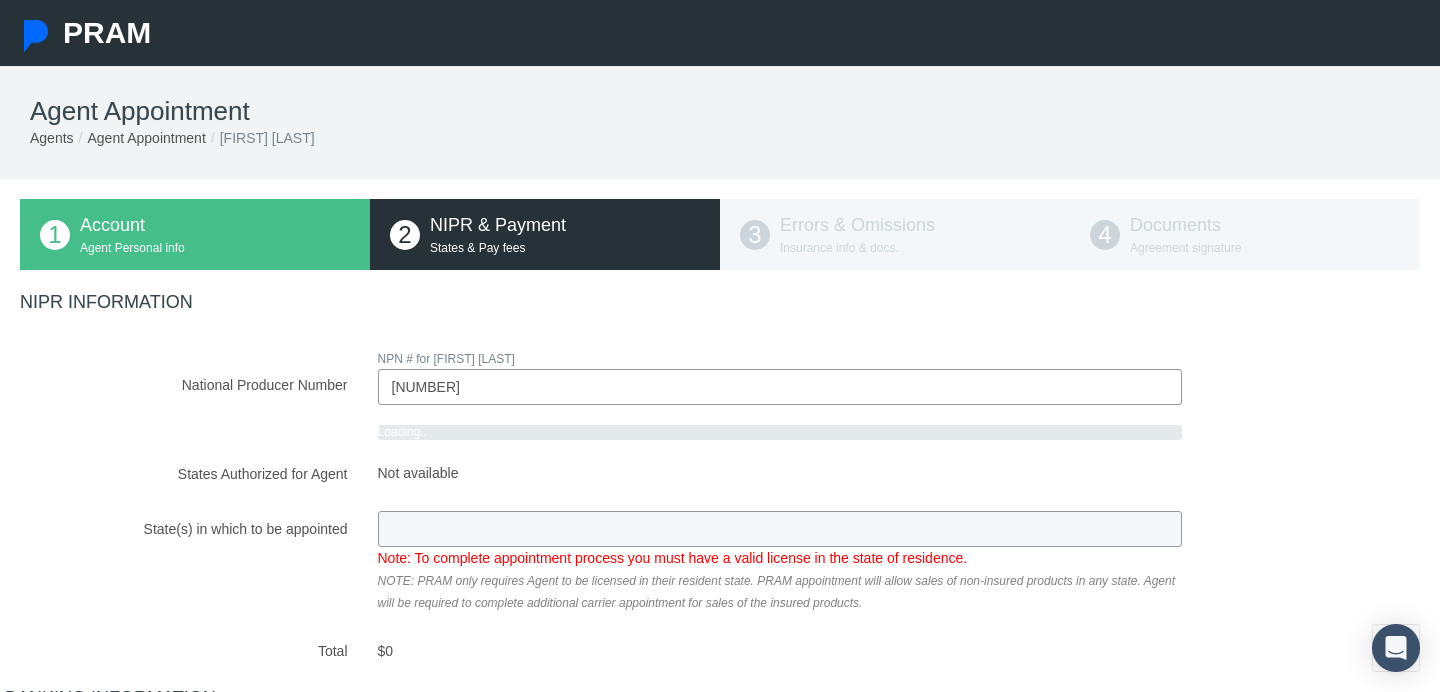 click on "NIPR INFORMATION
National Producer Number
NPN # for DAVID GREENE
548740
Loading.." at bounding box center (720, 648) 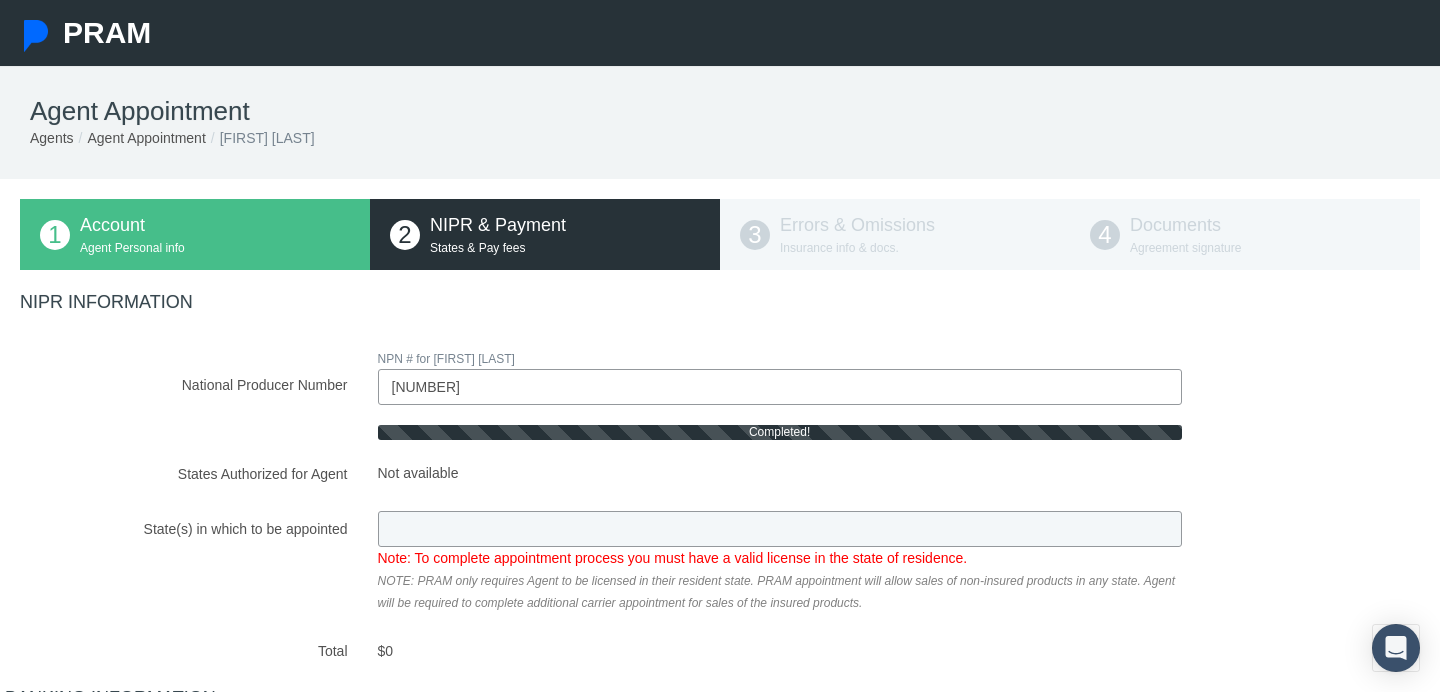 type on "FL" 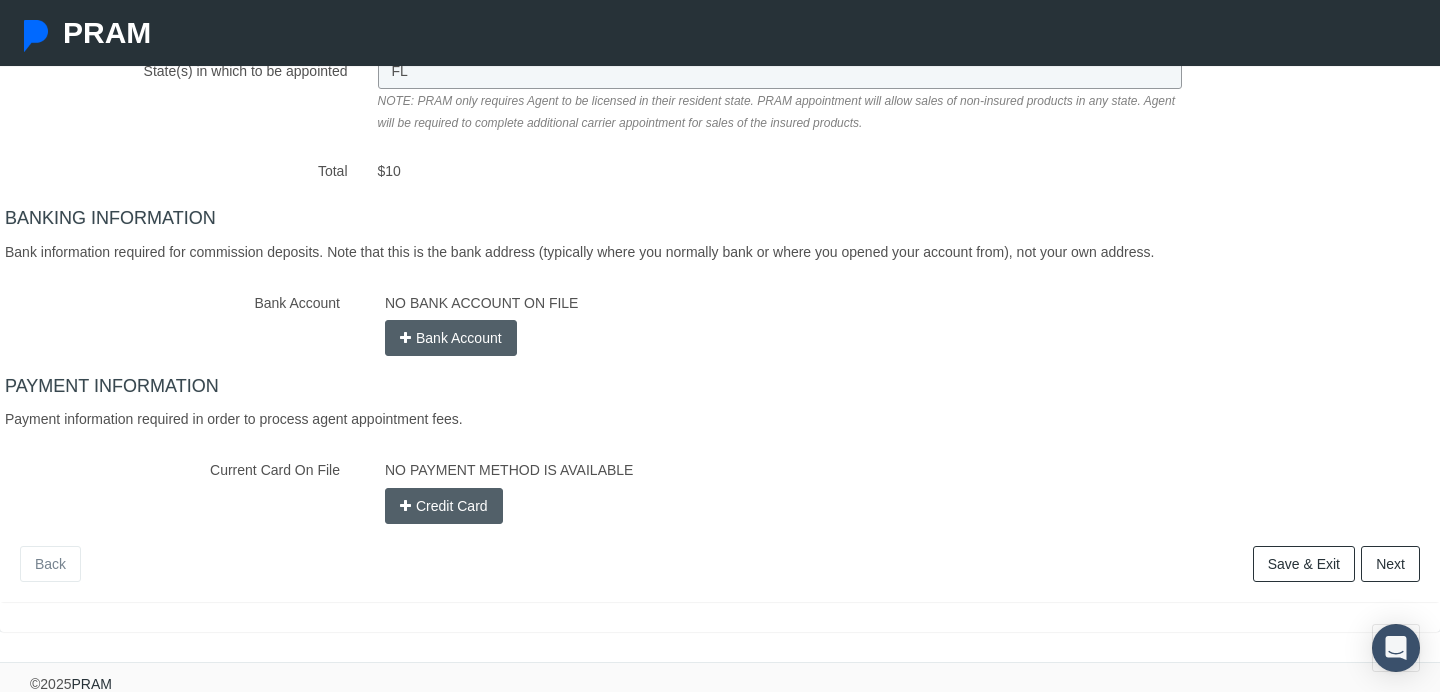 scroll, scrollTop: 436, scrollLeft: 0, axis: vertical 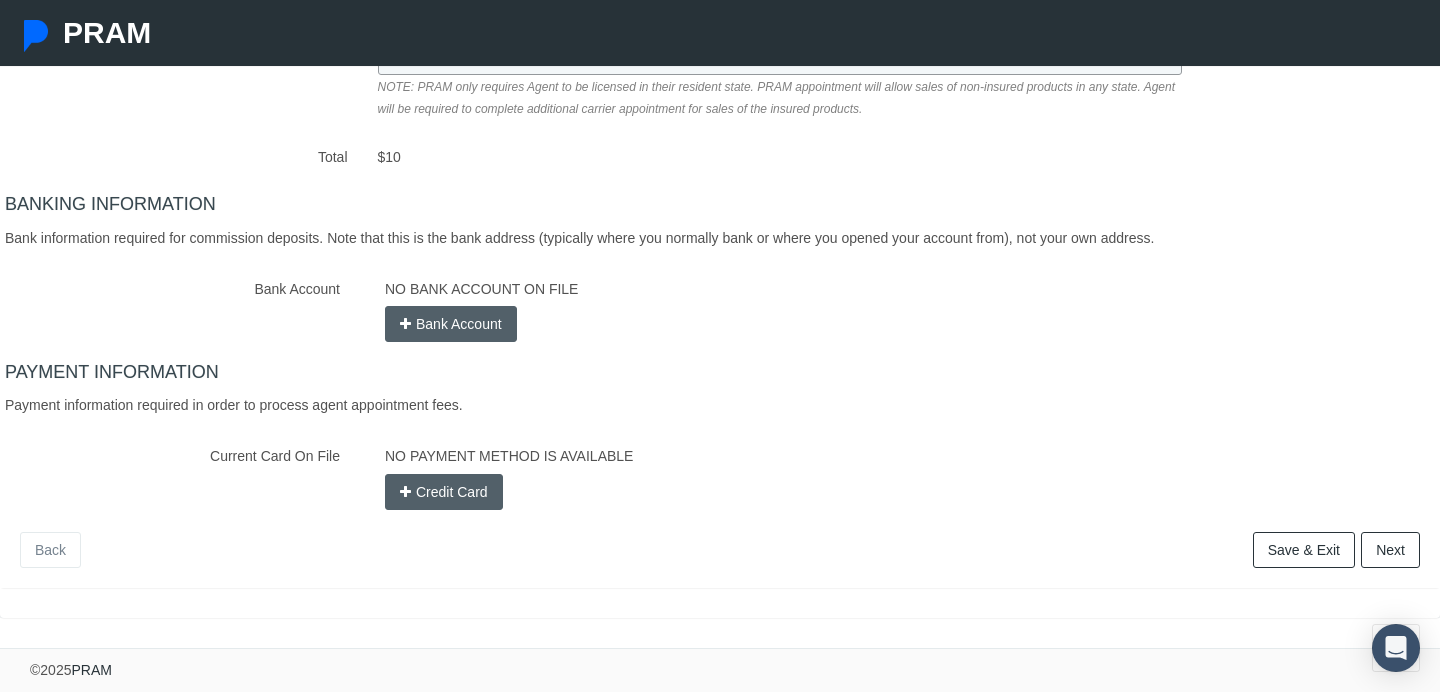 click on "Bank Account" at bounding box center [451, 324] 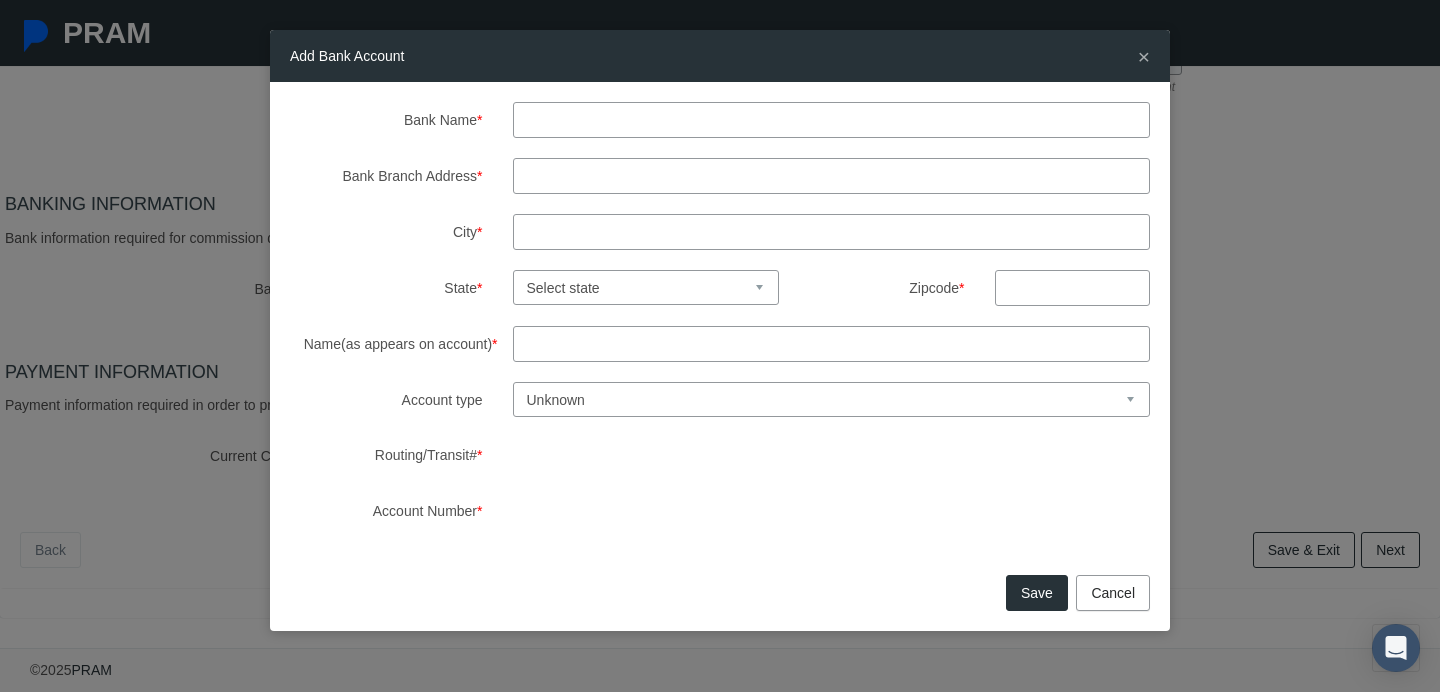 click on "Bank Name  *" at bounding box center (832, 120) 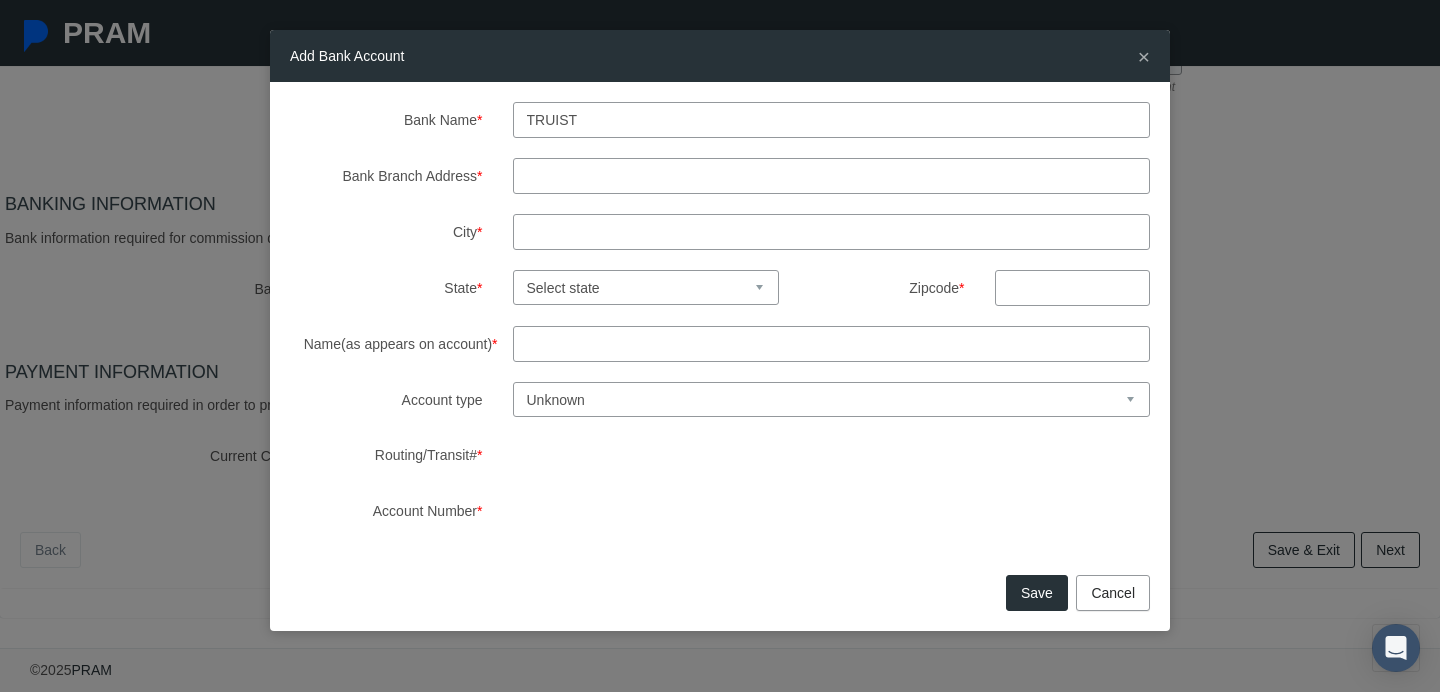 type on "Truist" 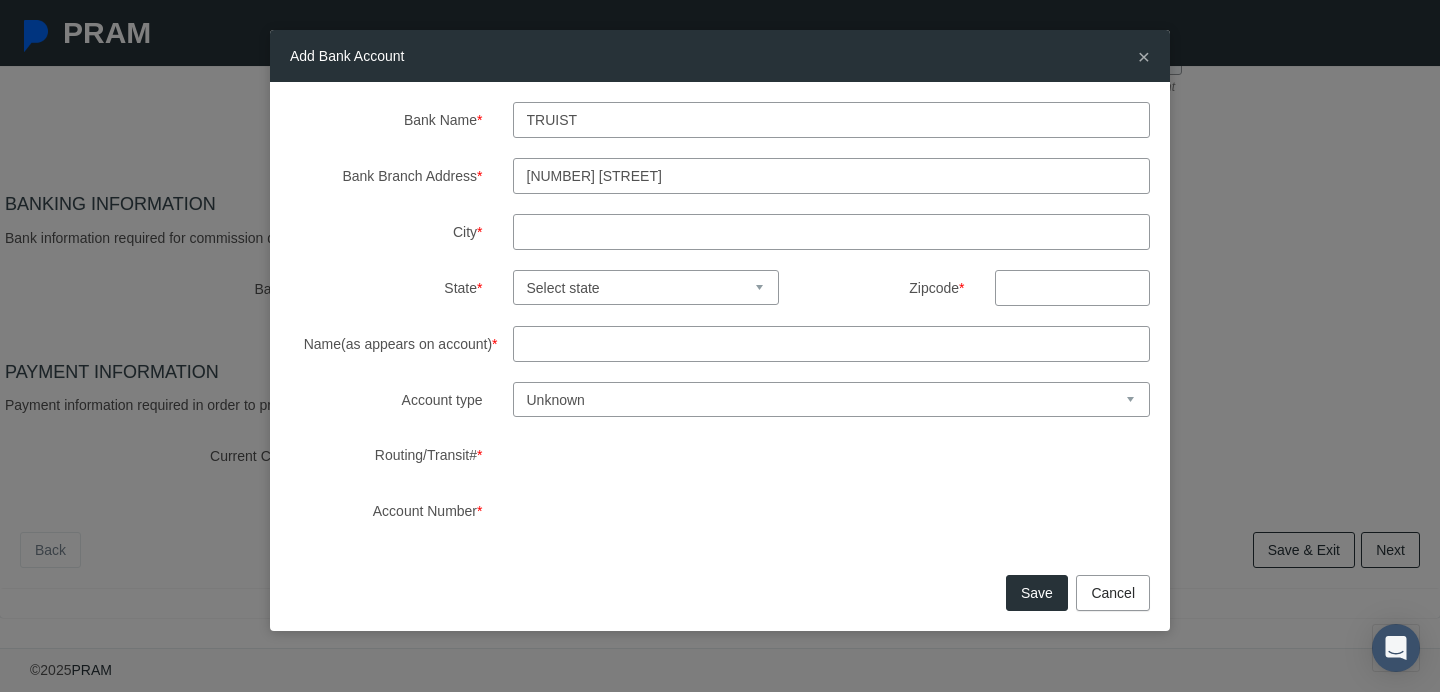 type on "102 E. Central" 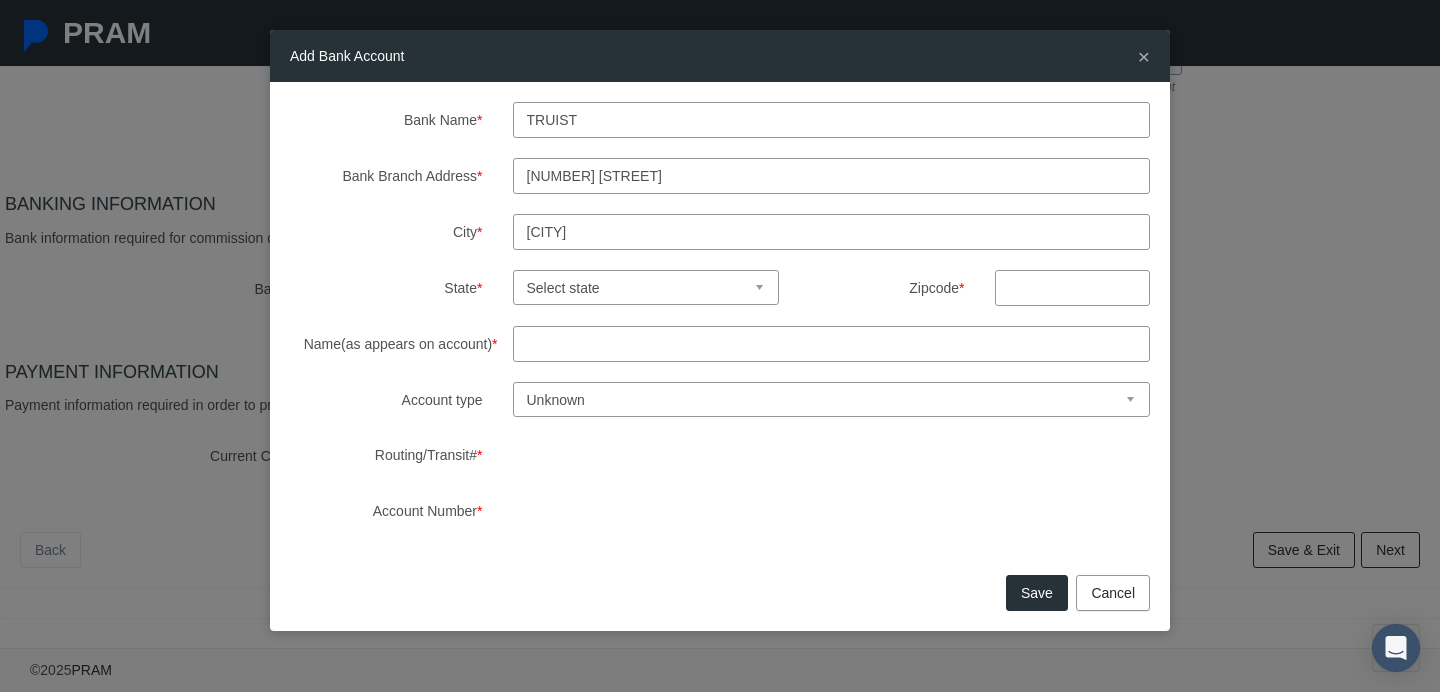 type on "Lake Wales" 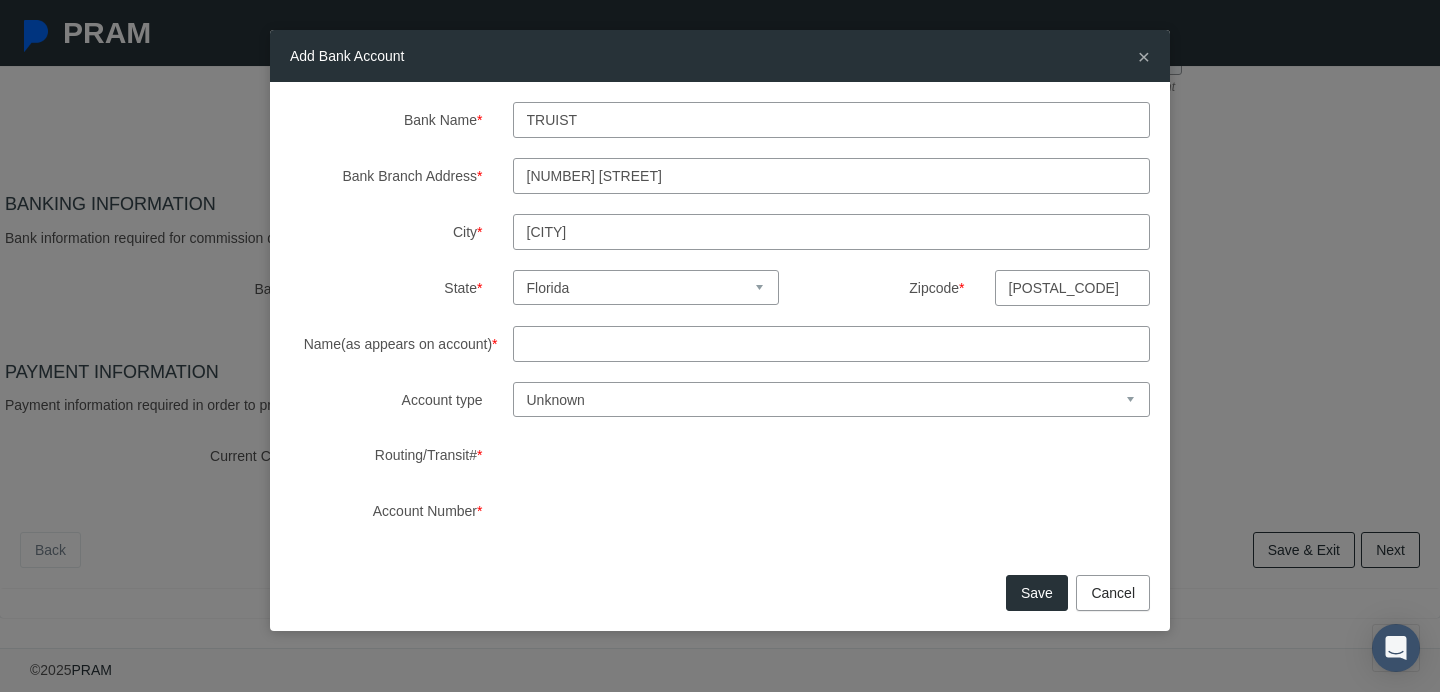 type on "33853" 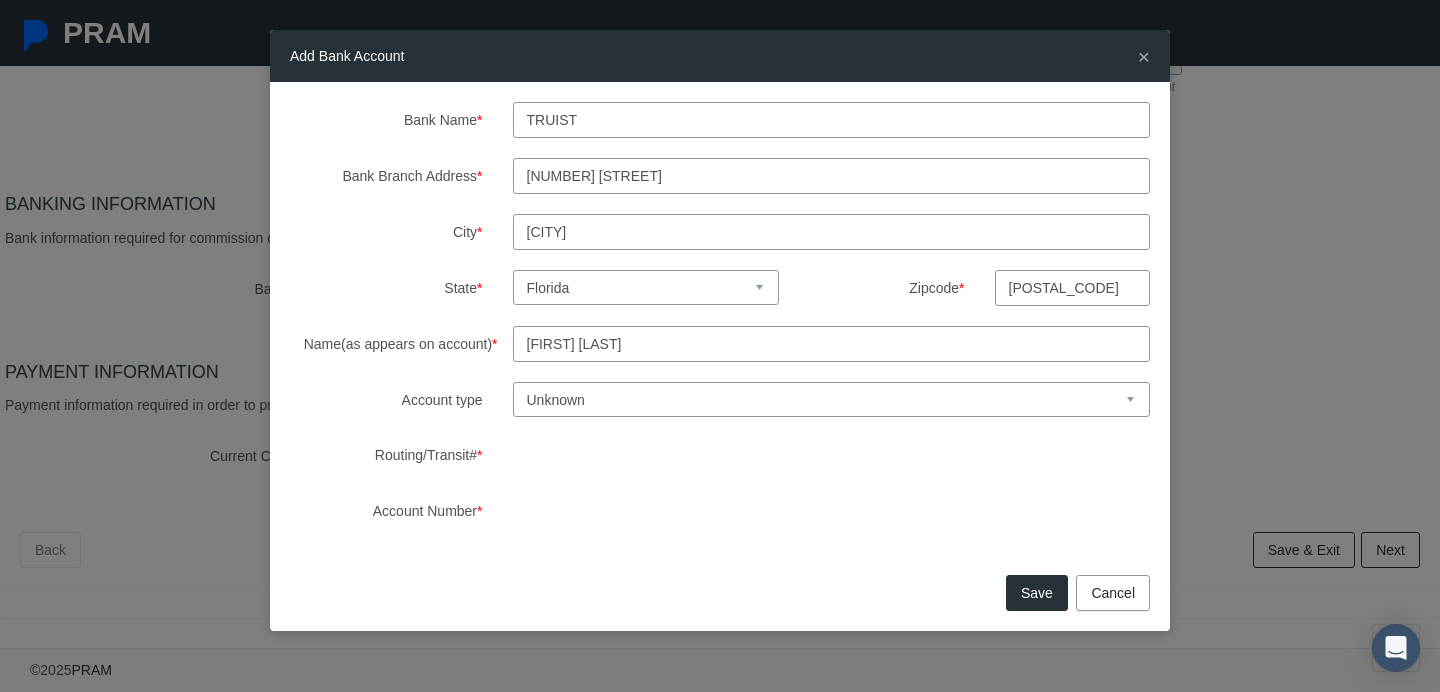 type on "David F Greene" 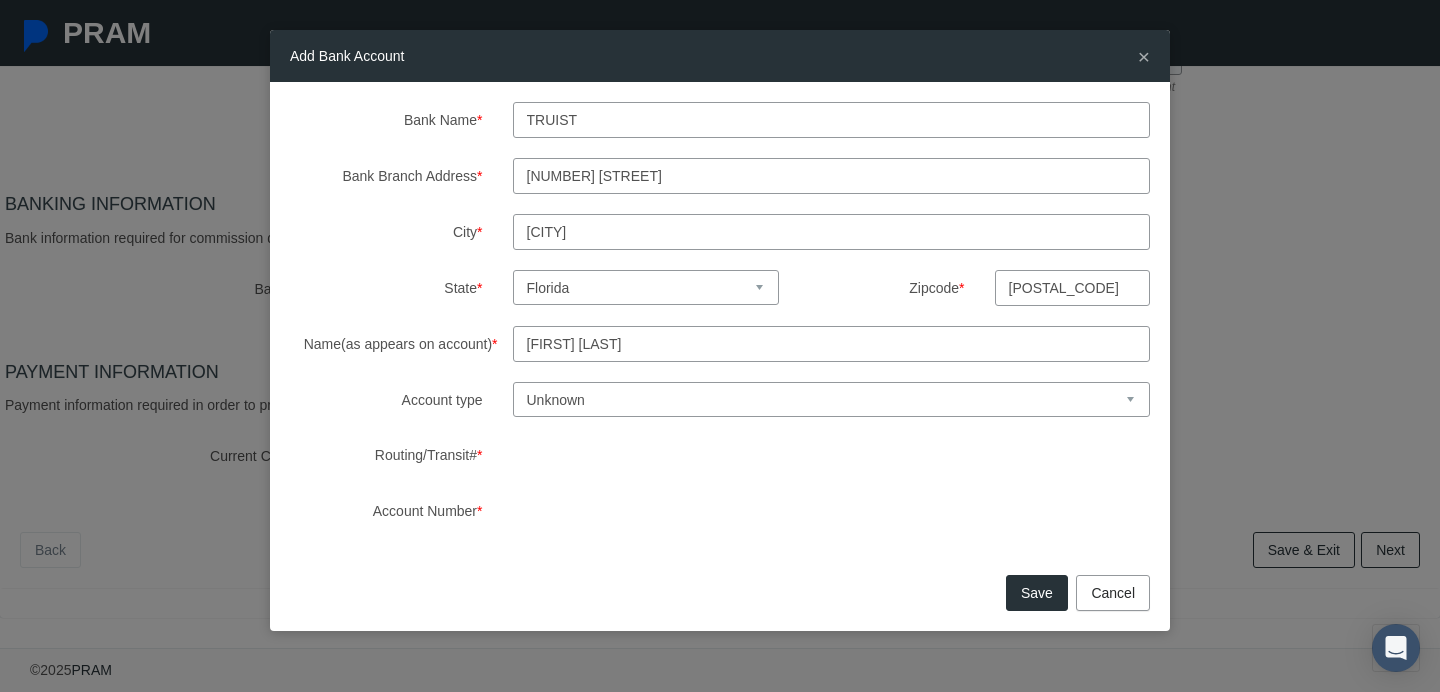 select on "1" 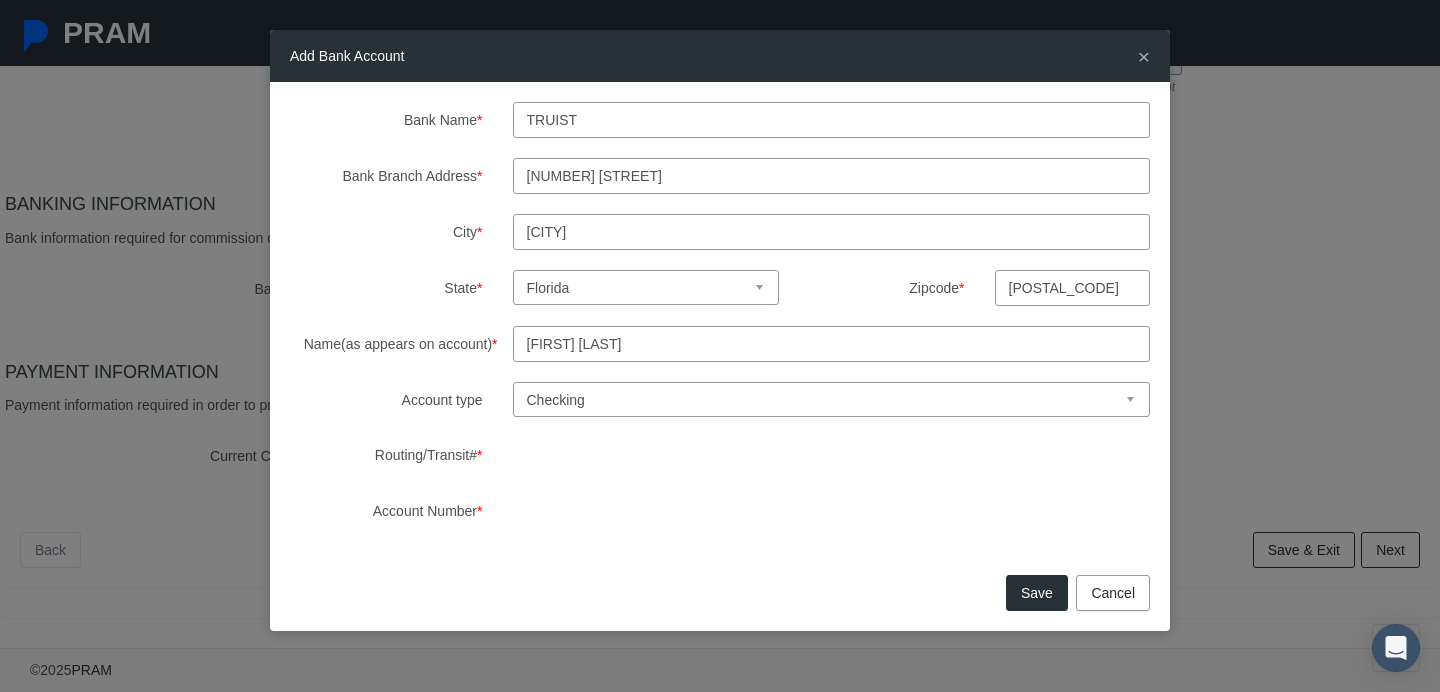 click on "Save" at bounding box center [1037, 593] 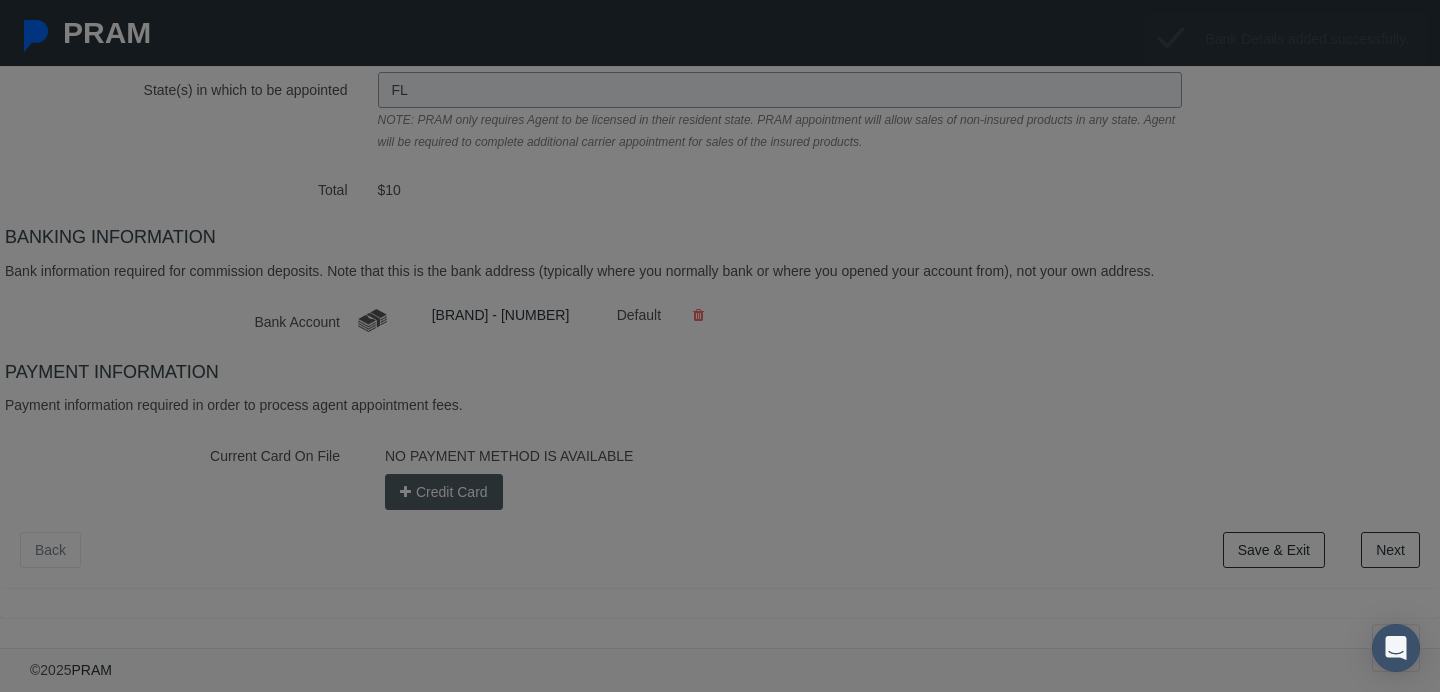 scroll, scrollTop: 403, scrollLeft: 0, axis: vertical 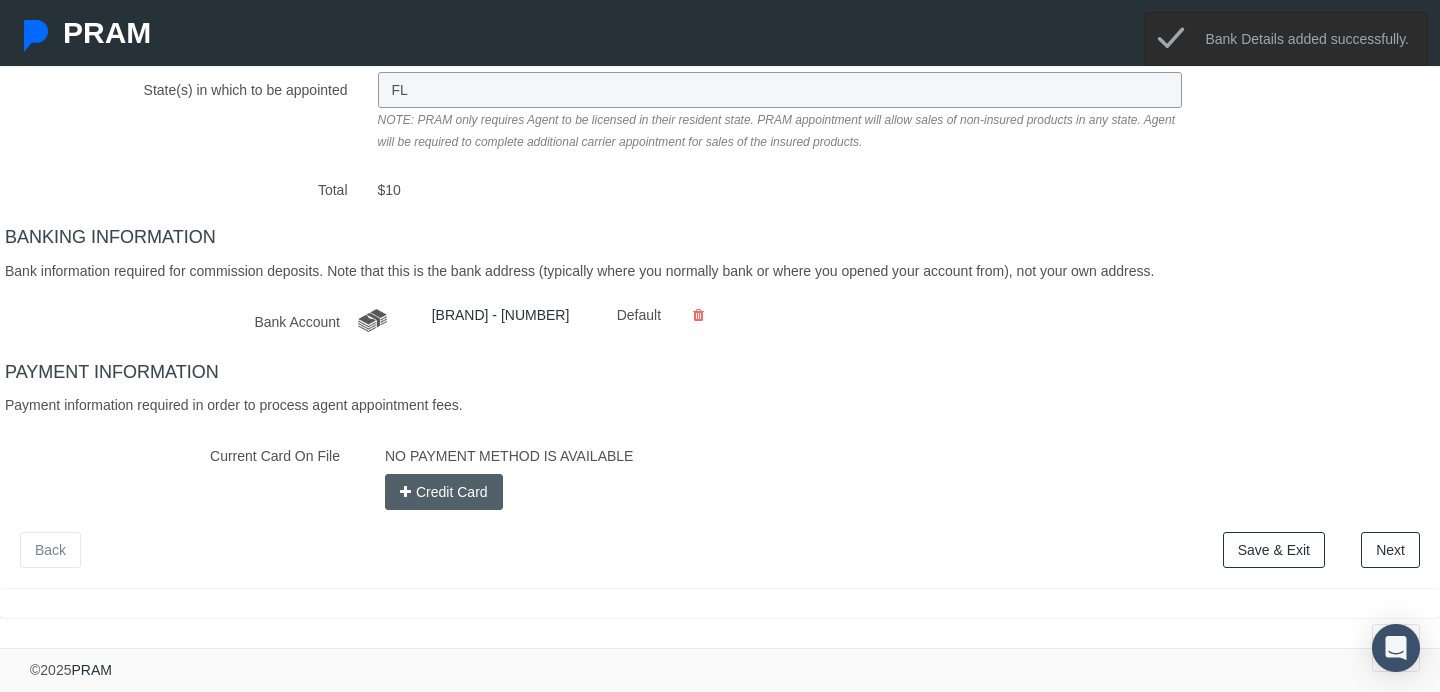 click on "Credit Card" at bounding box center (444, 492) 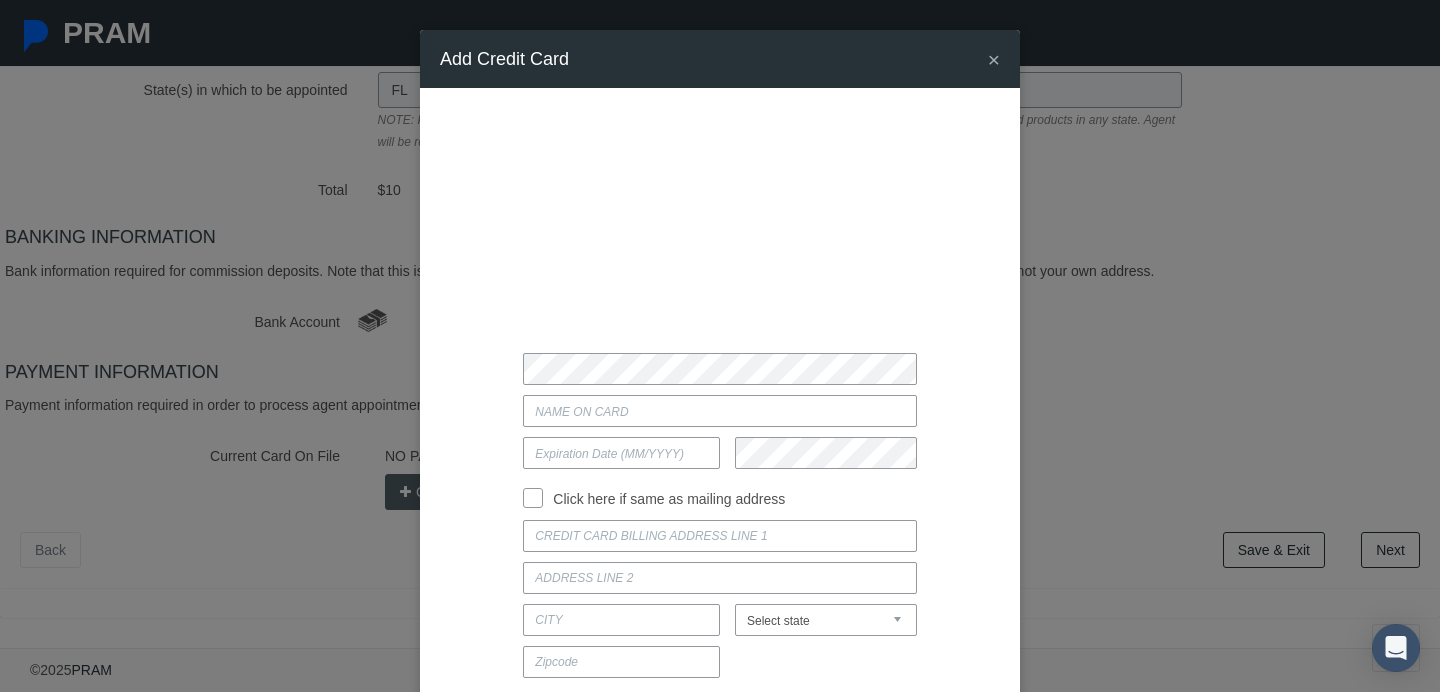 type on "David F Greene" 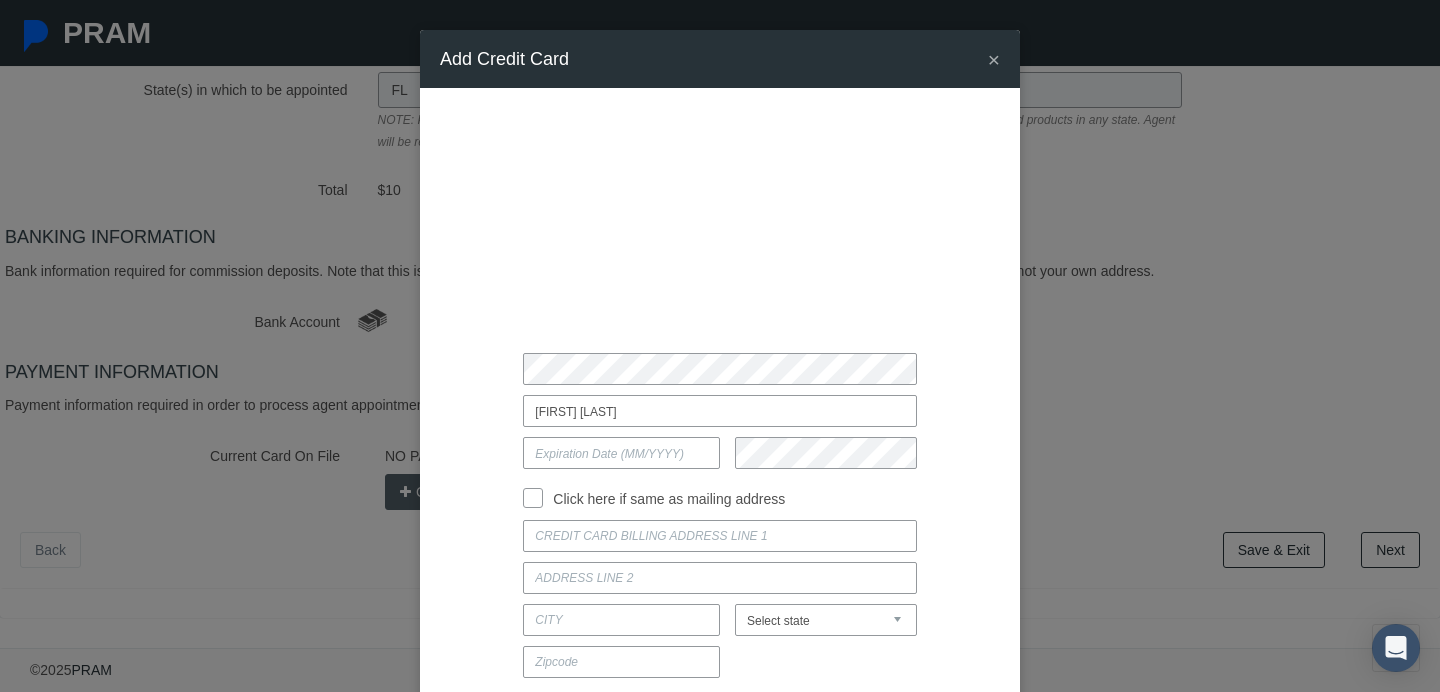 type on "04/2028" 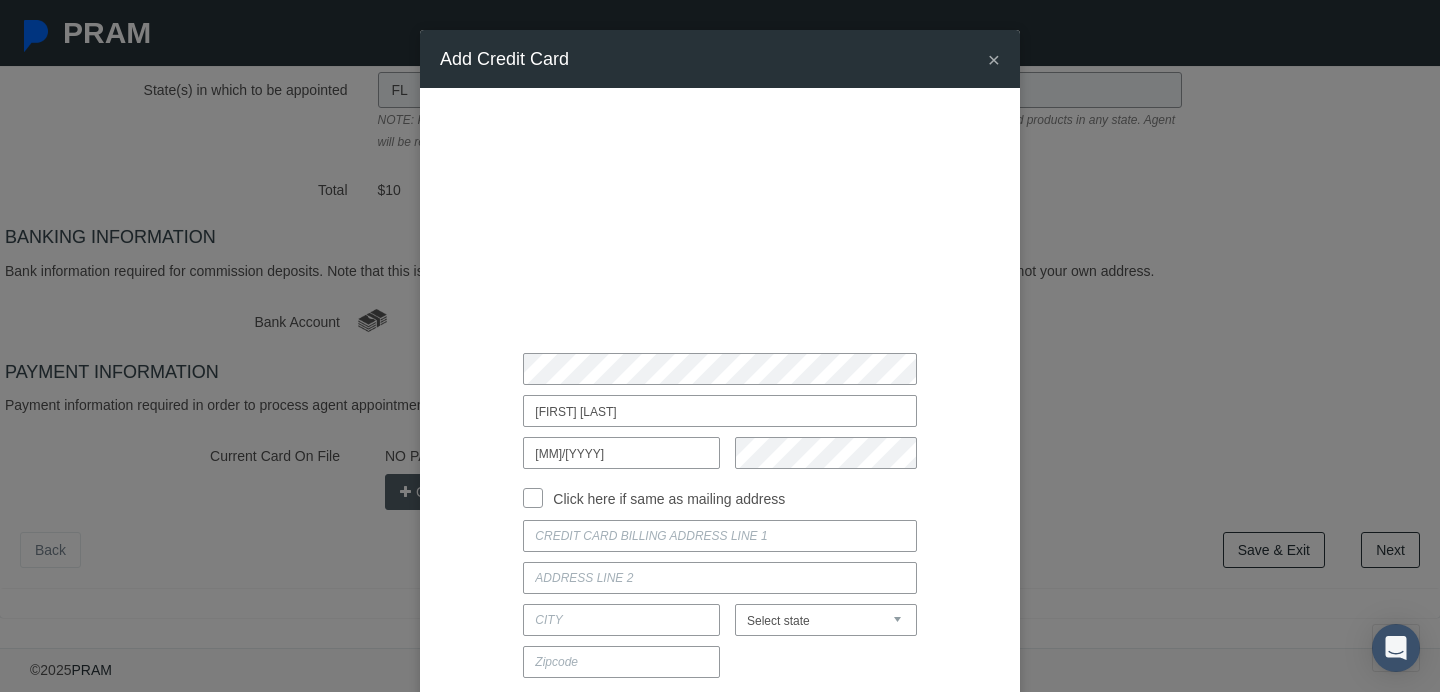 click at bounding box center [719, 536] 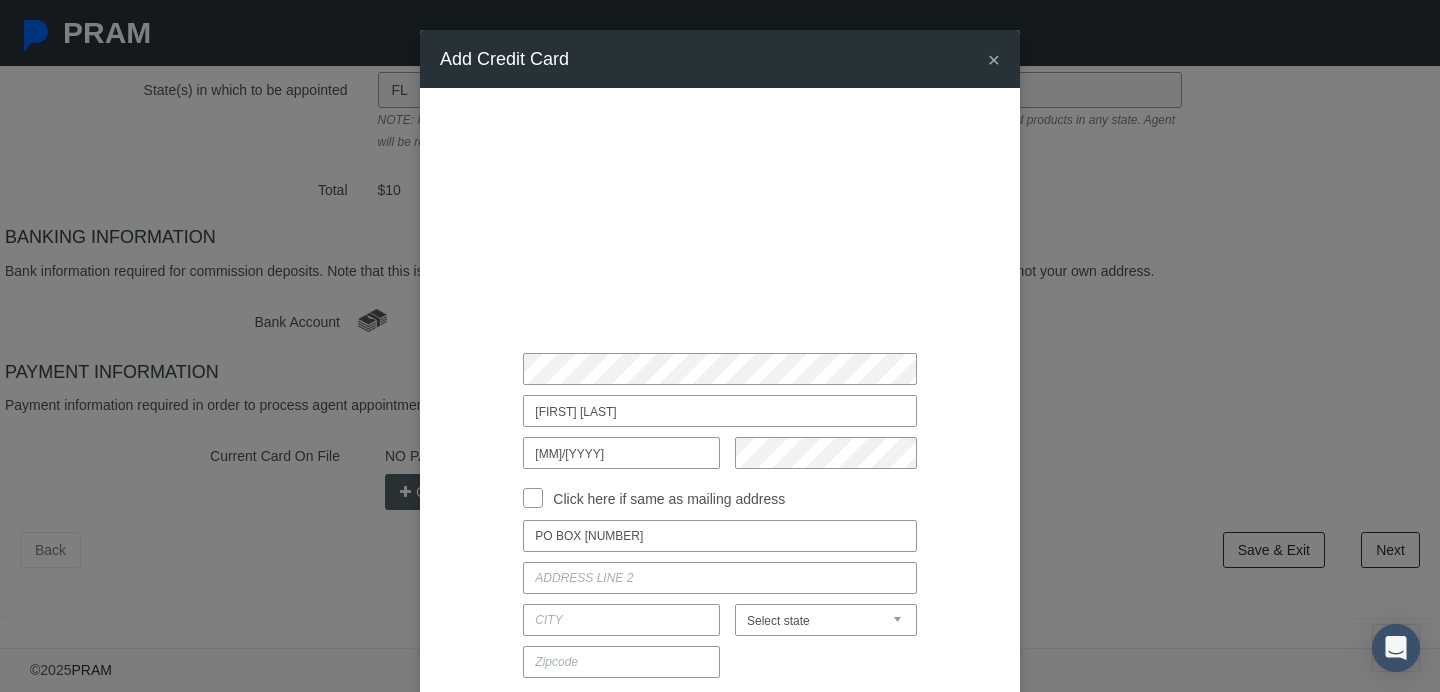 type on "20 Aldo Road" 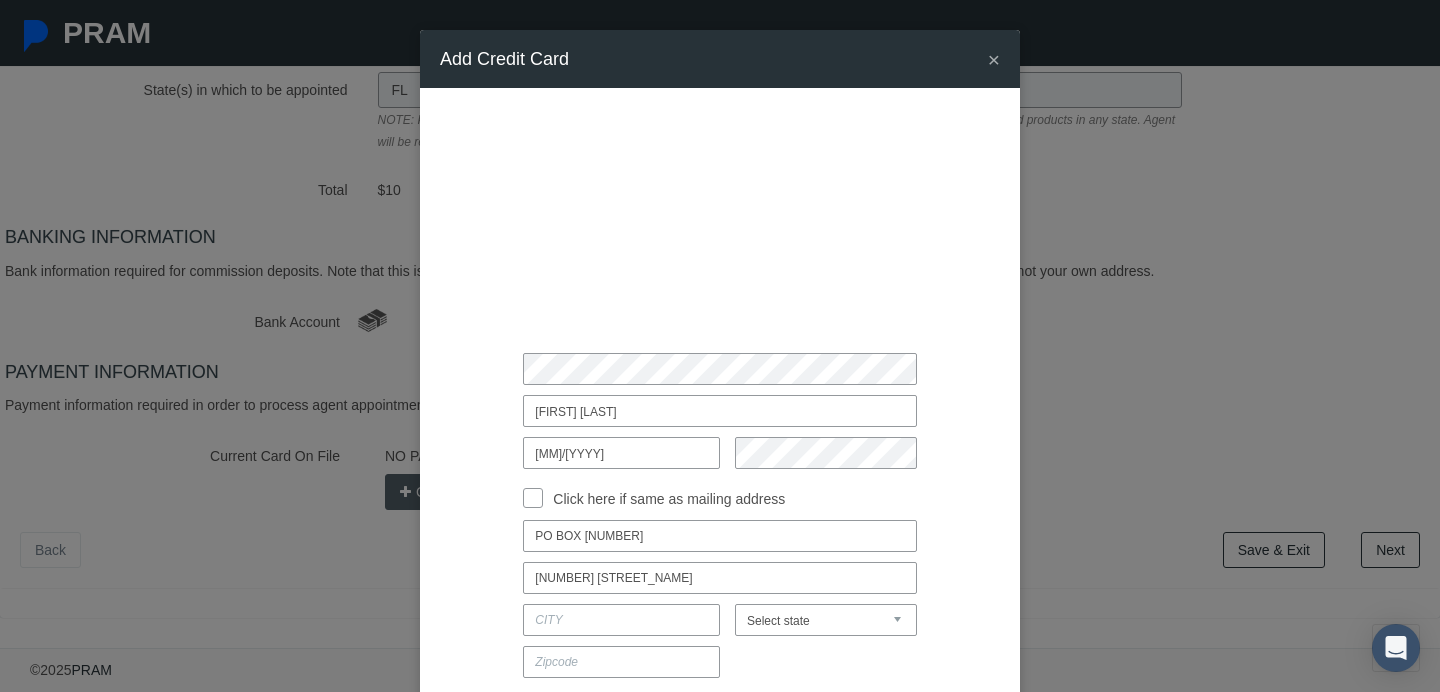 type on "Babson Park" 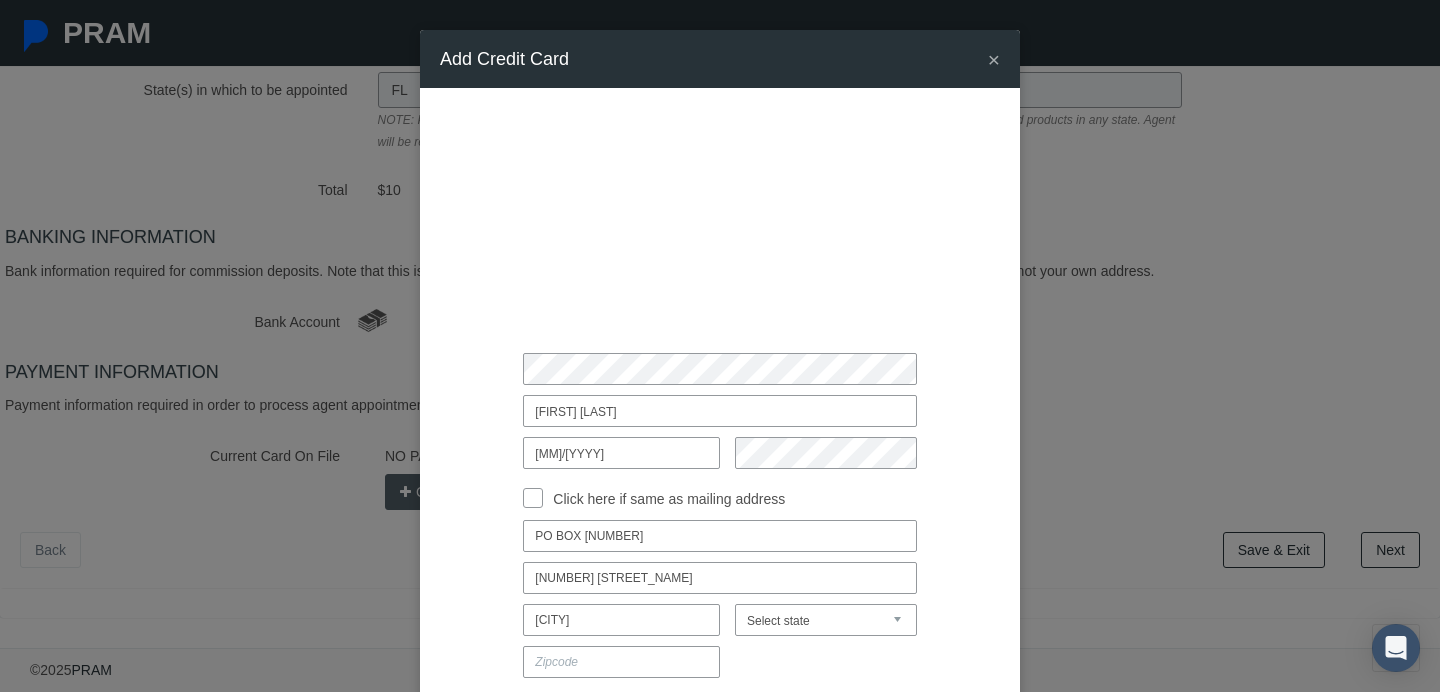 select on "FL" 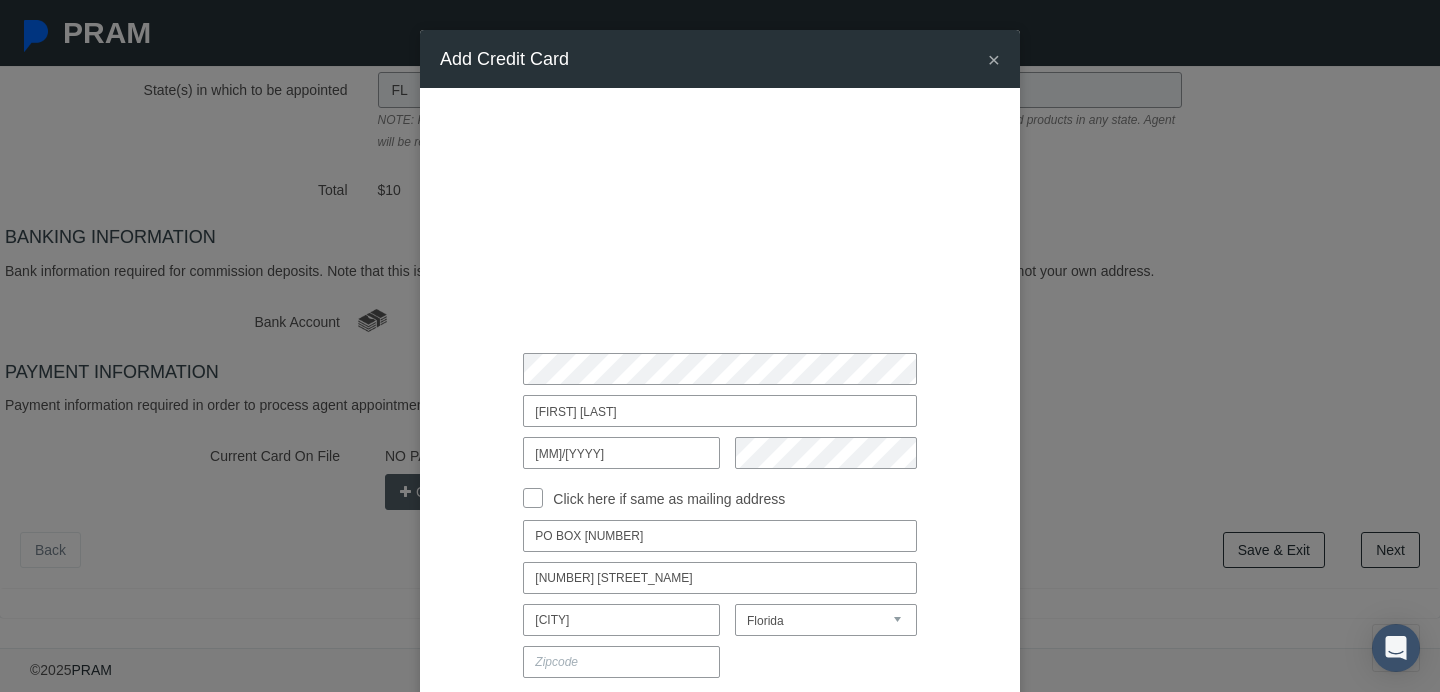 type on "33827" 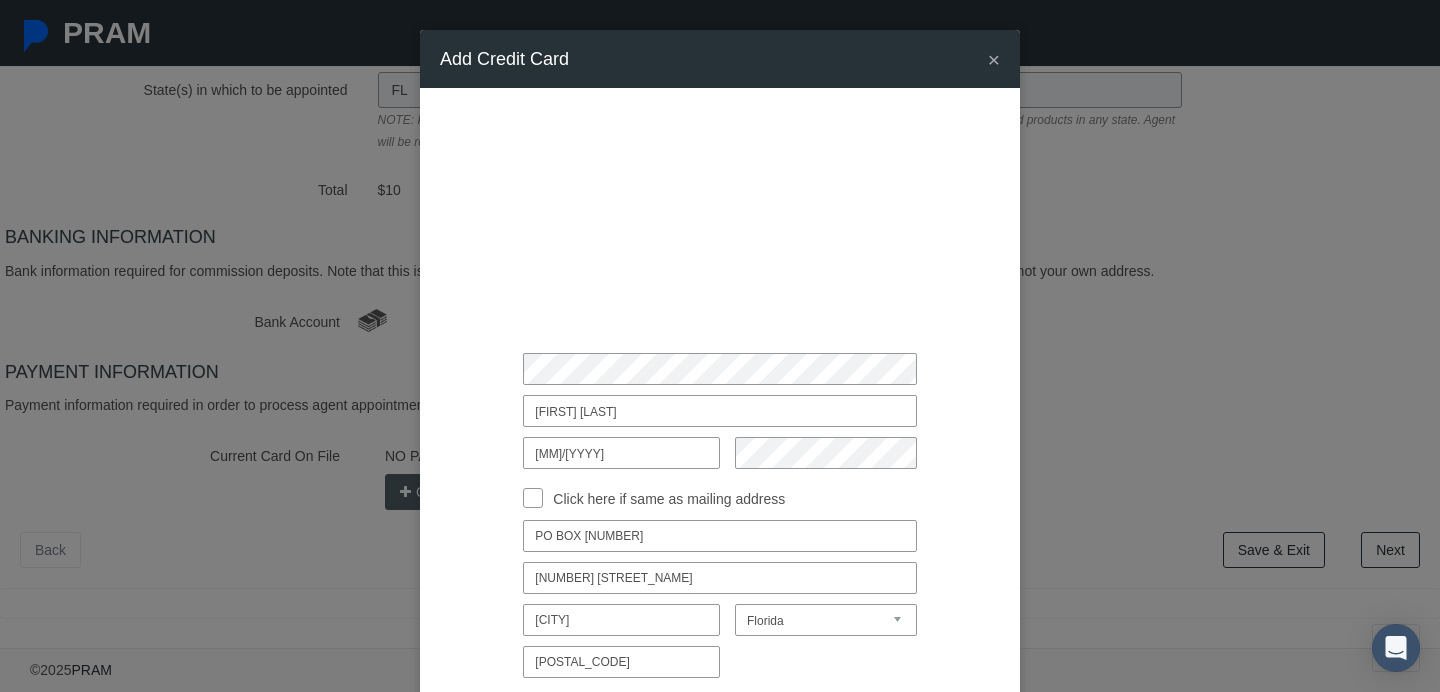click on "20 Aldo Road" at bounding box center (719, 578) 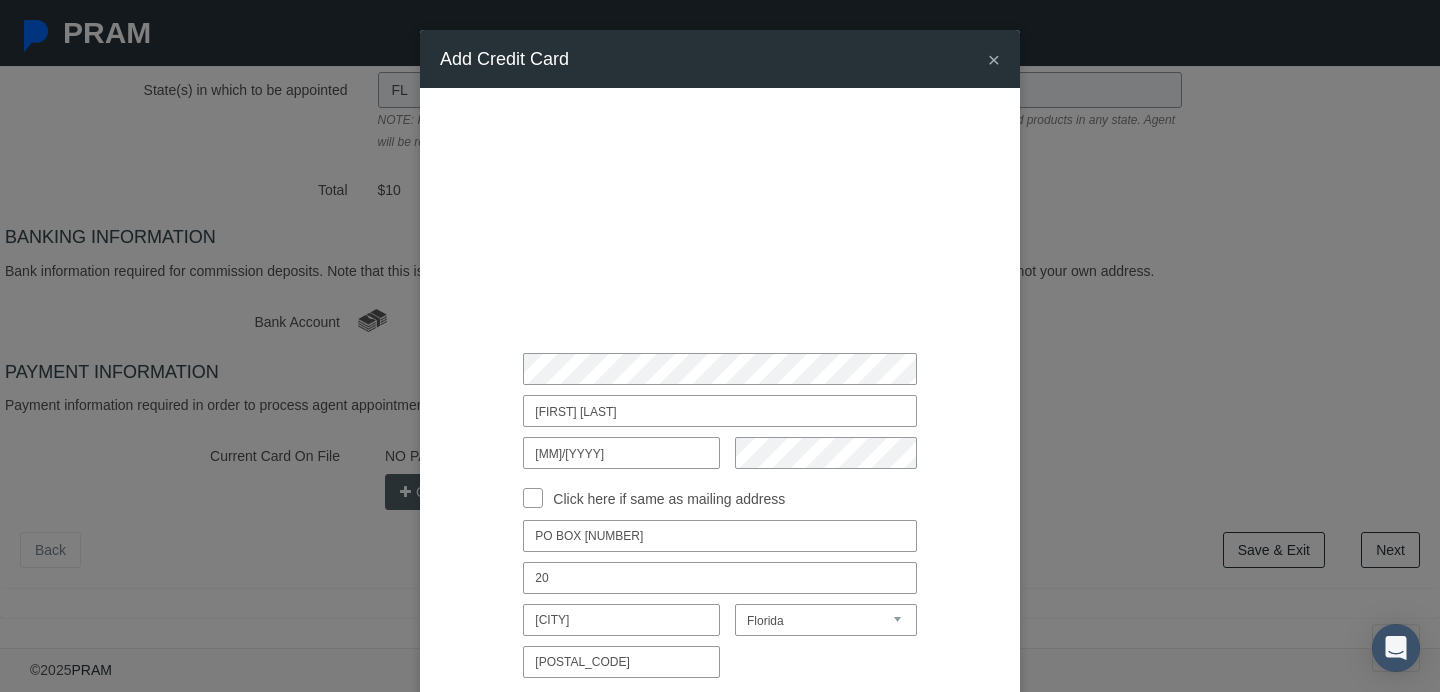type on "2" 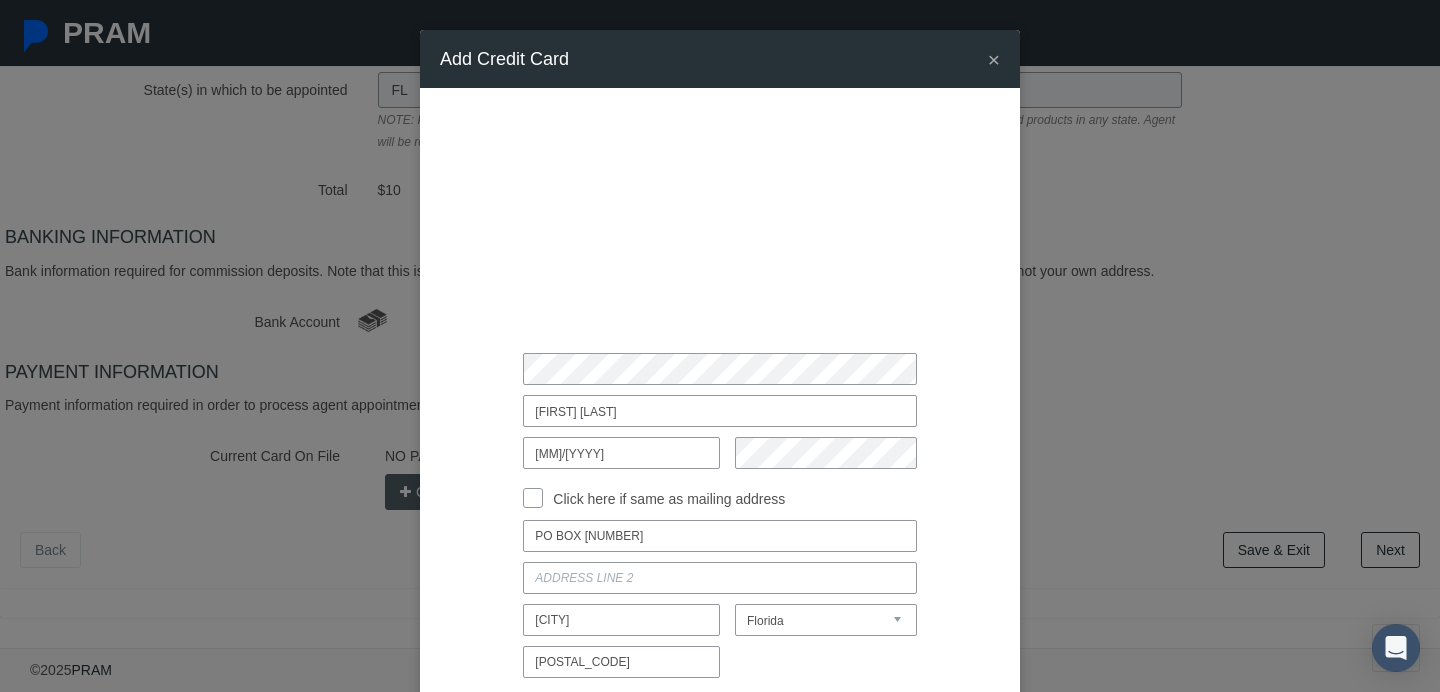 type 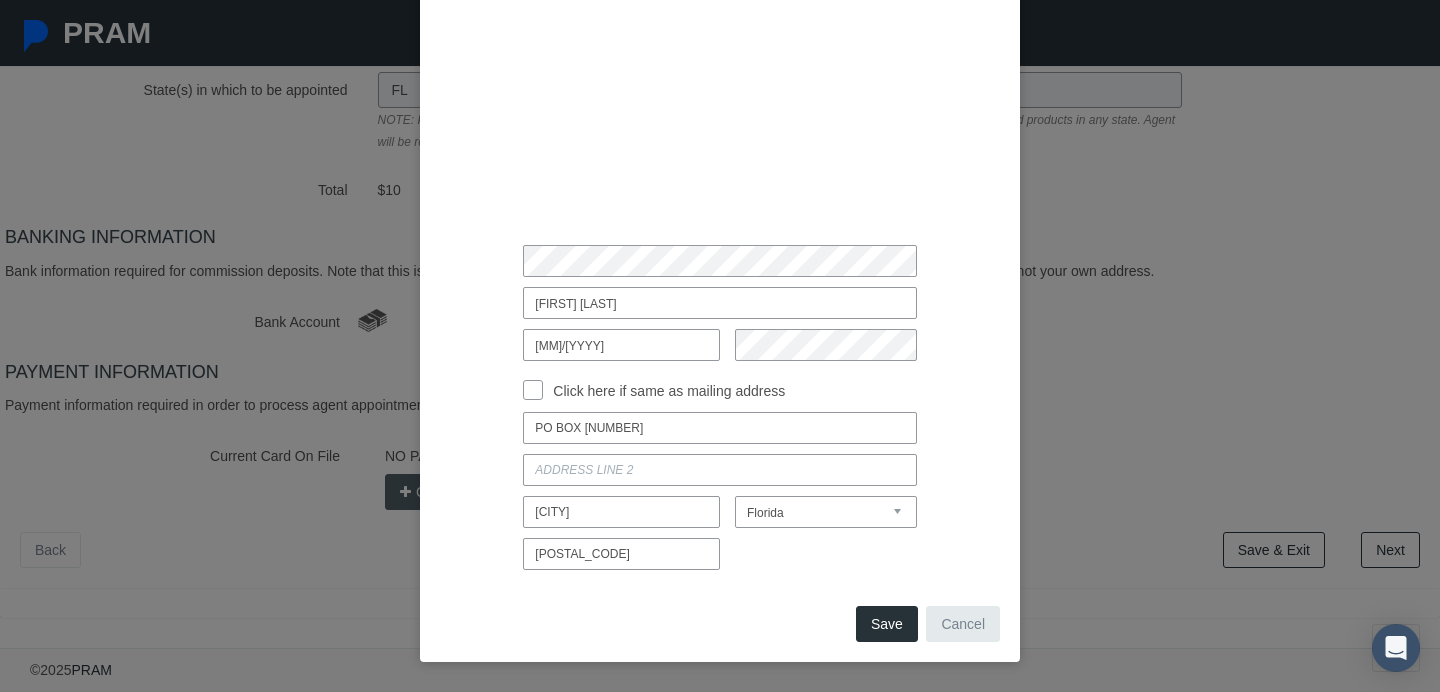 click on "Save" at bounding box center (887, 624) 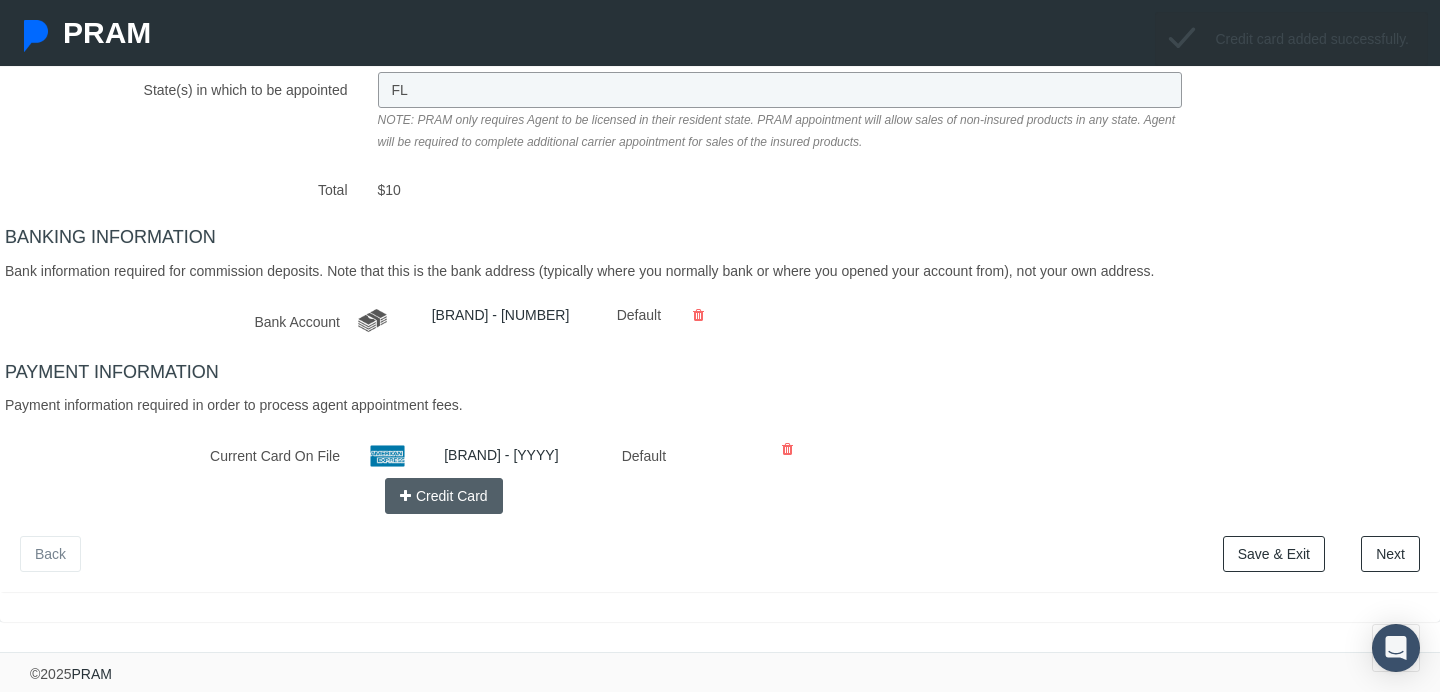 click on "Next" at bounding box center (1390, 554) 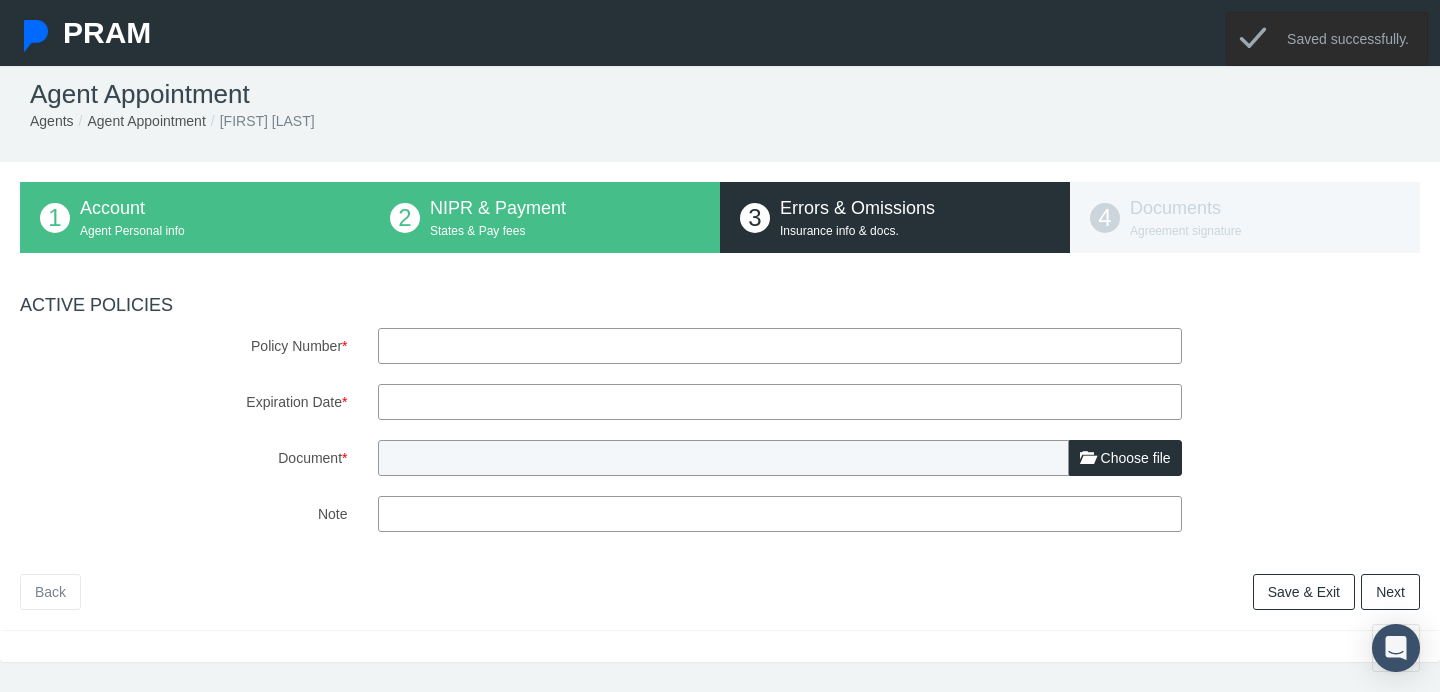 scroll, scrollTop: 0, scrollLeft: 0, axis: both 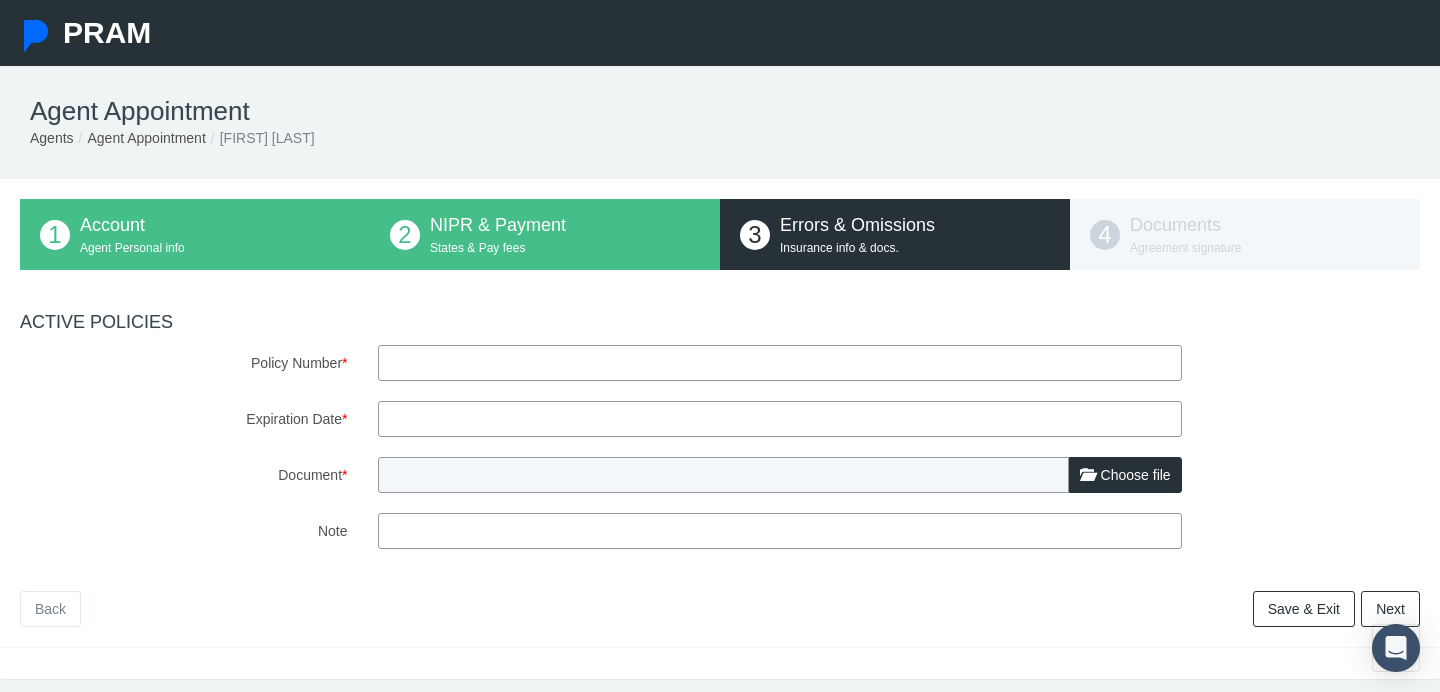 paste on "[NUMBER]" 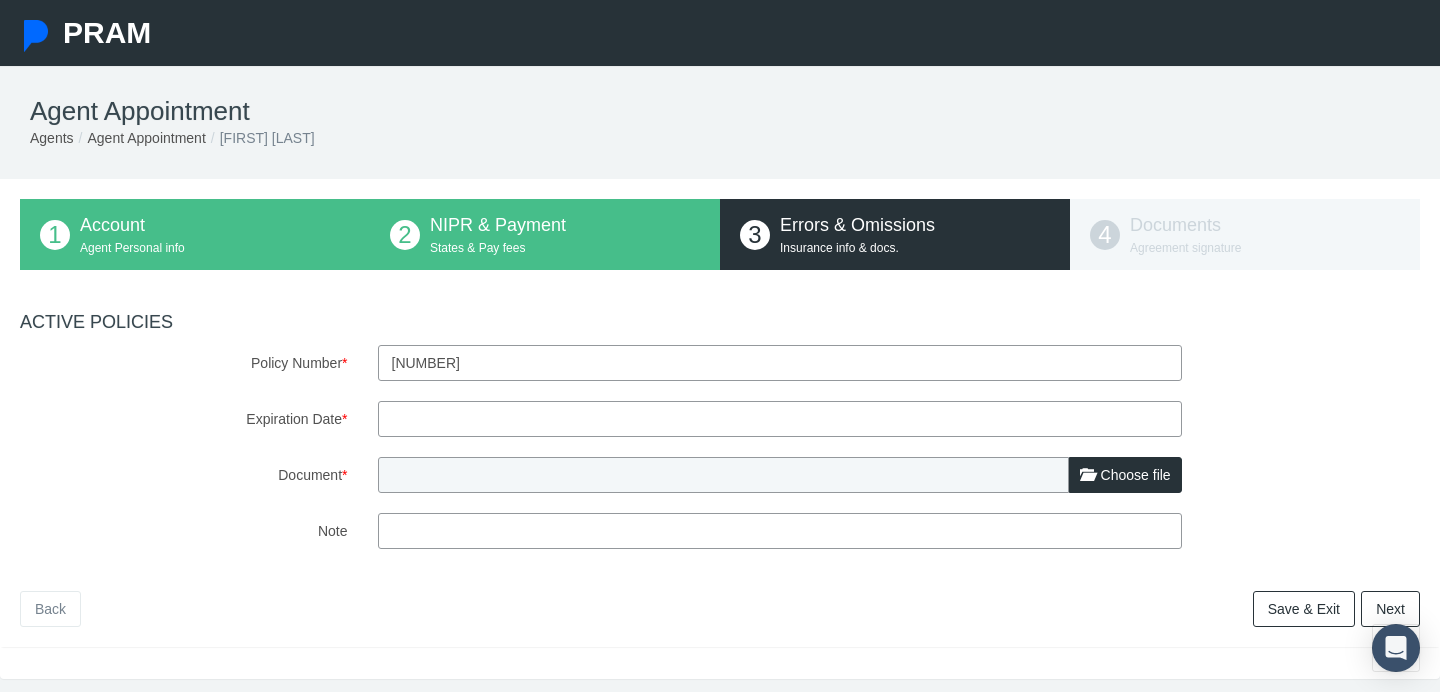 type on "[NUMBER]" 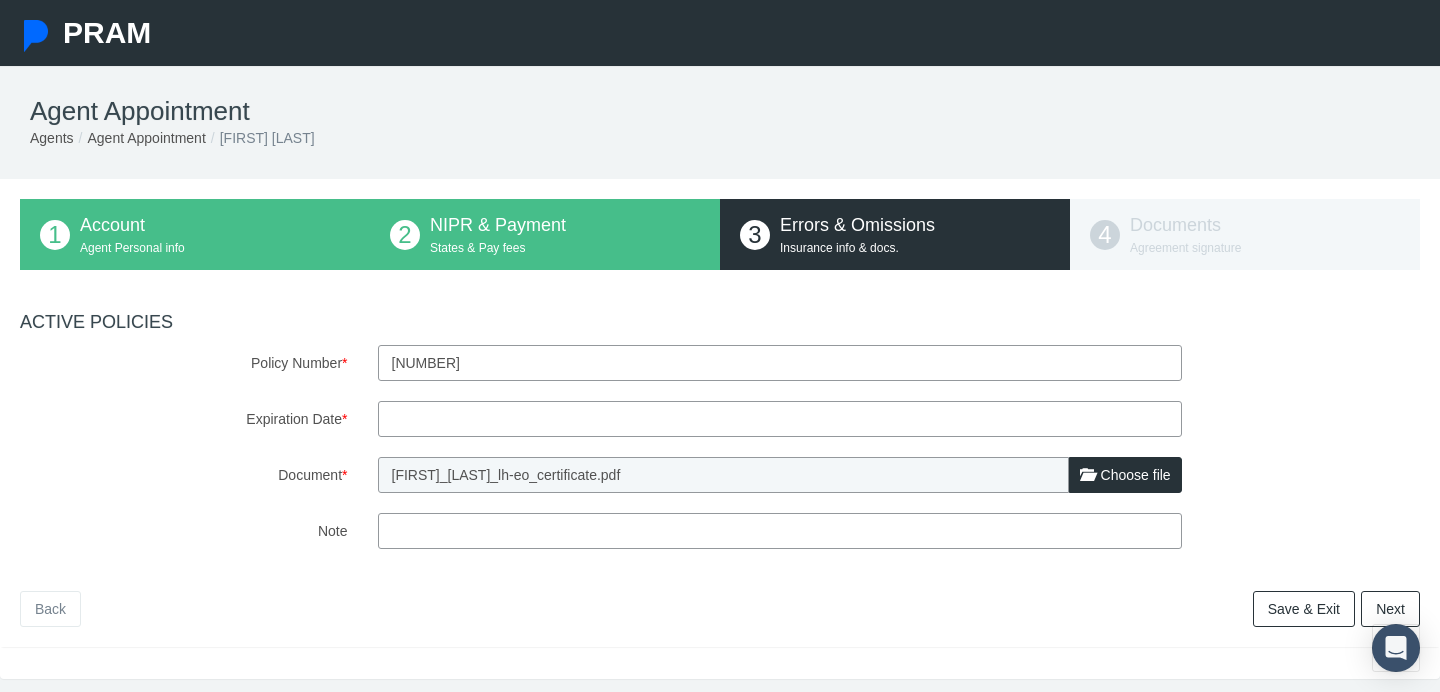 click at bounding box center (780, 419) 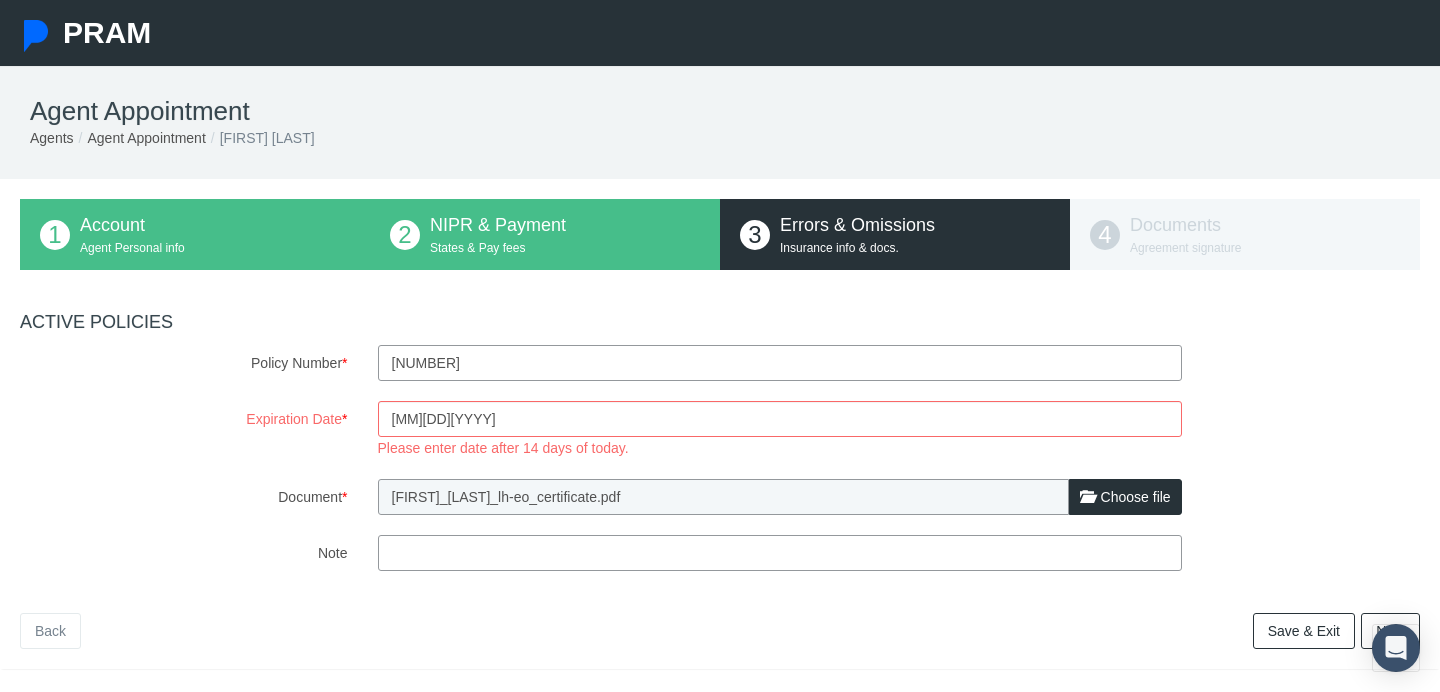 click on "Next" at bounding box center (1390, 631) 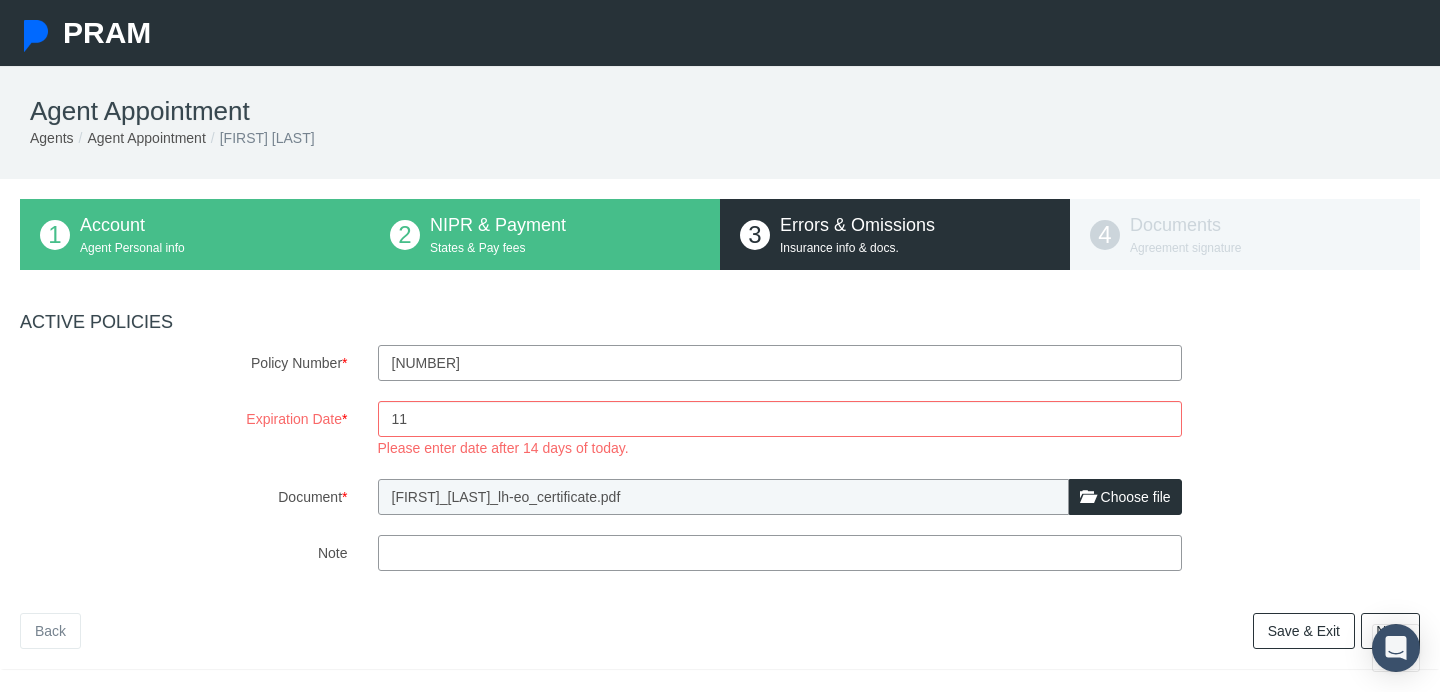 type on "1" 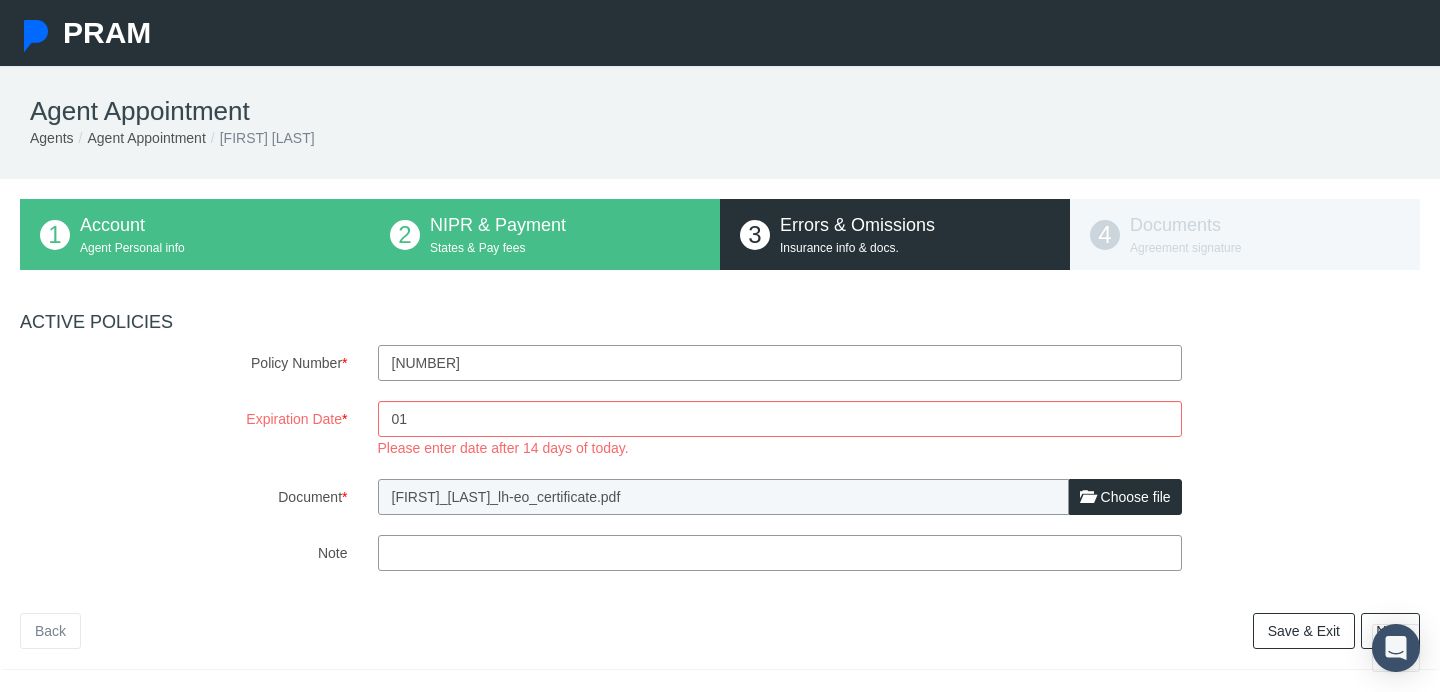 type on "0" 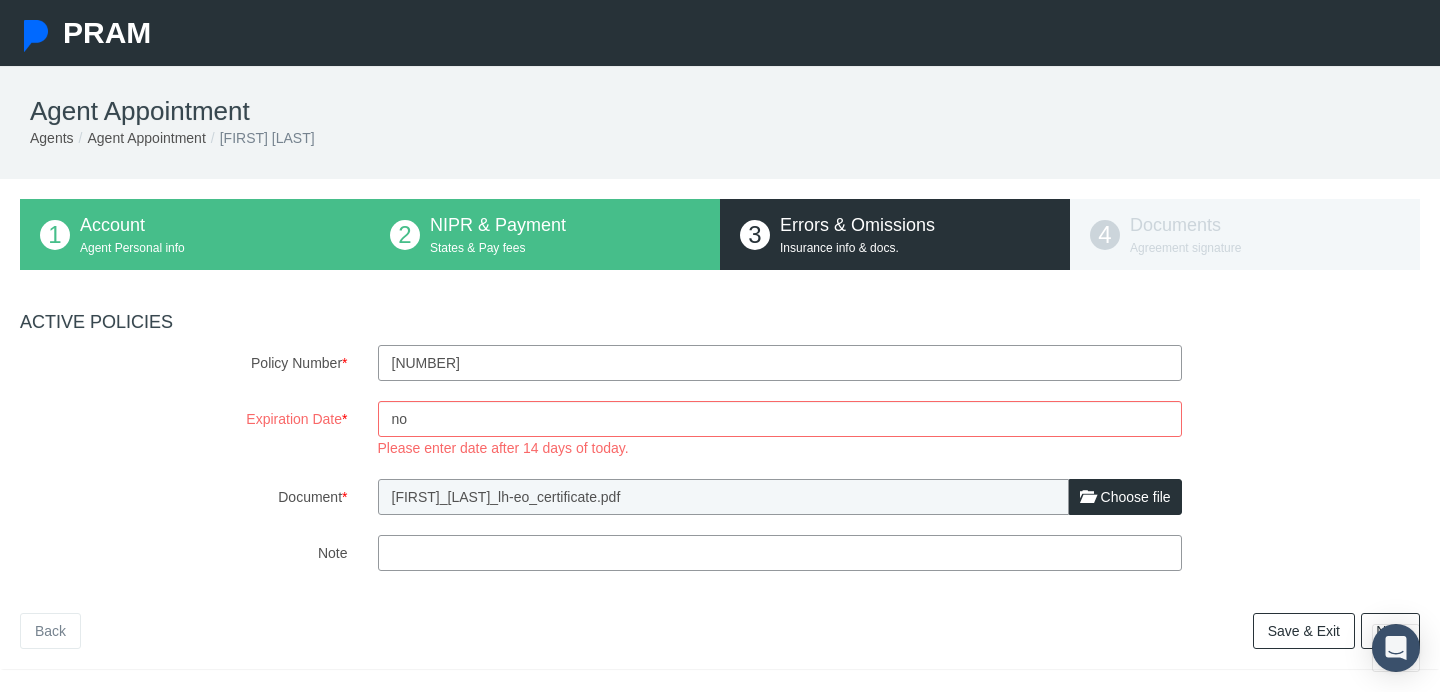 type on "n" 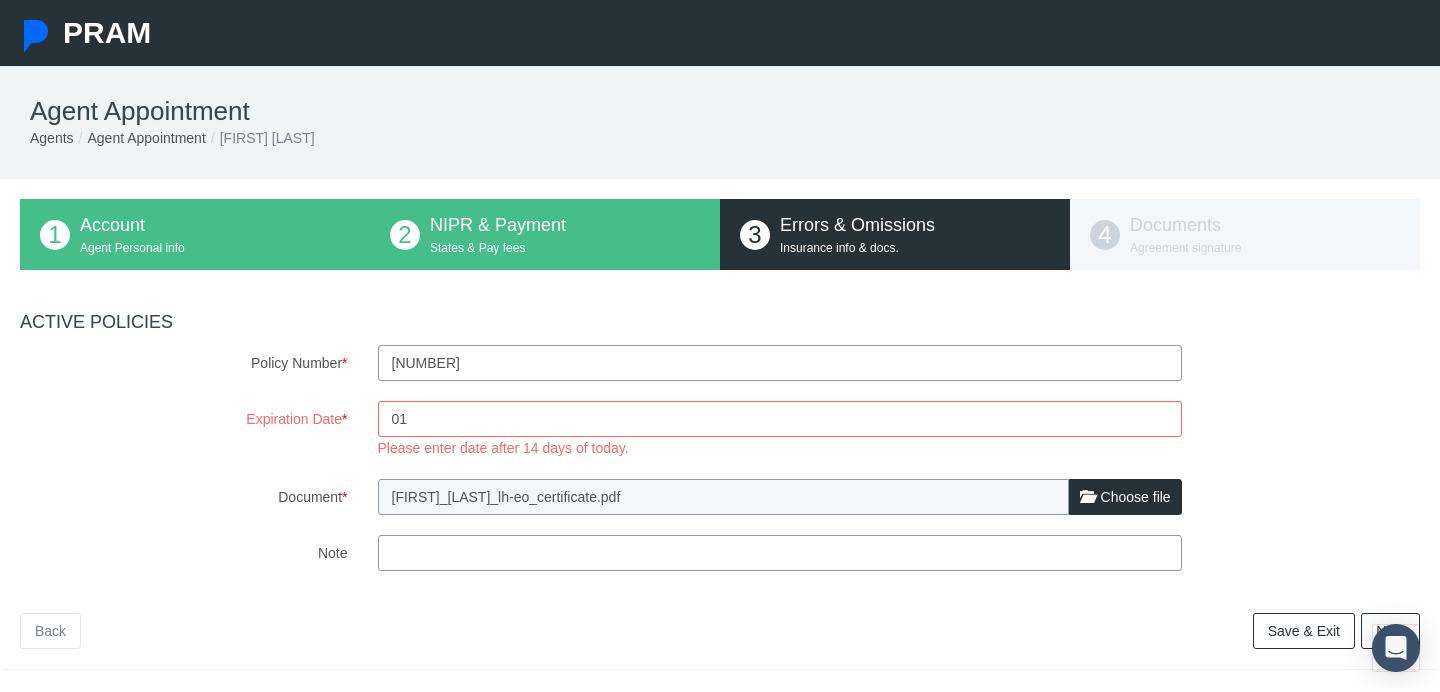 type on "0" 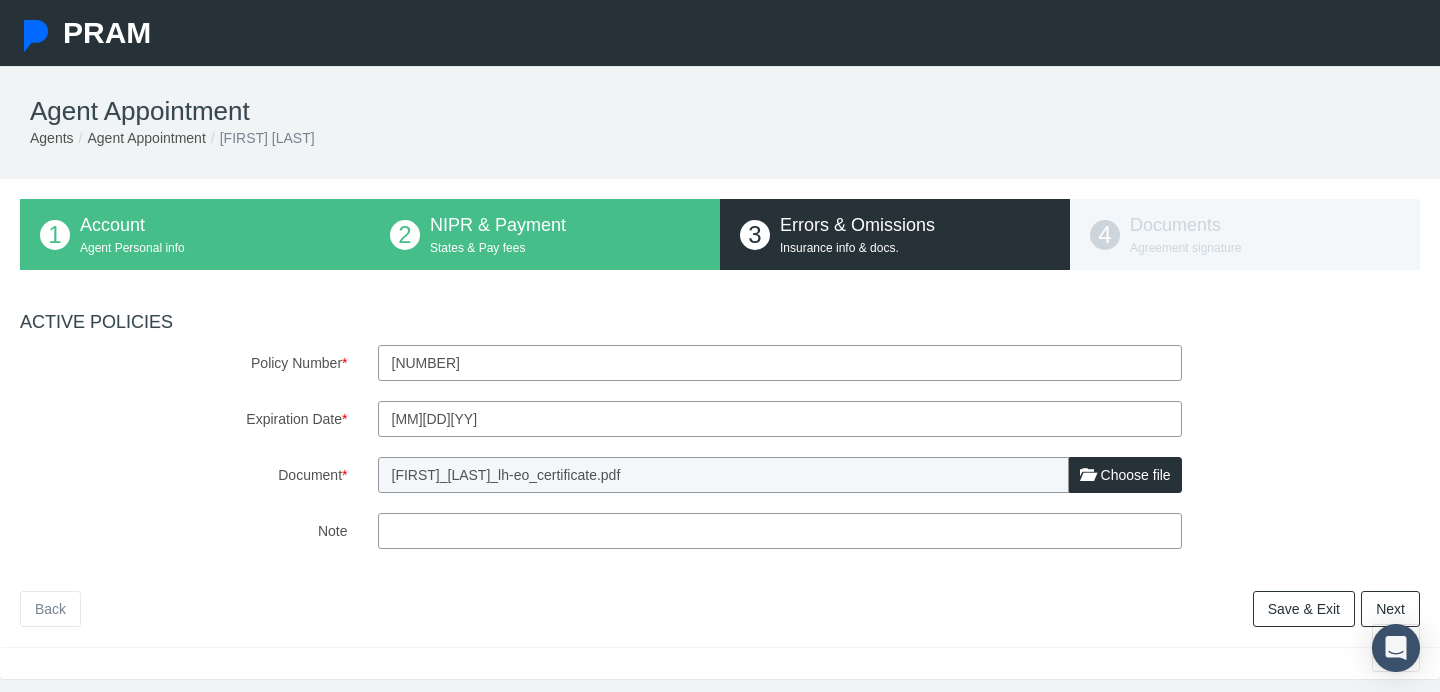 click on "Next" at bounding box center (1390, 609) 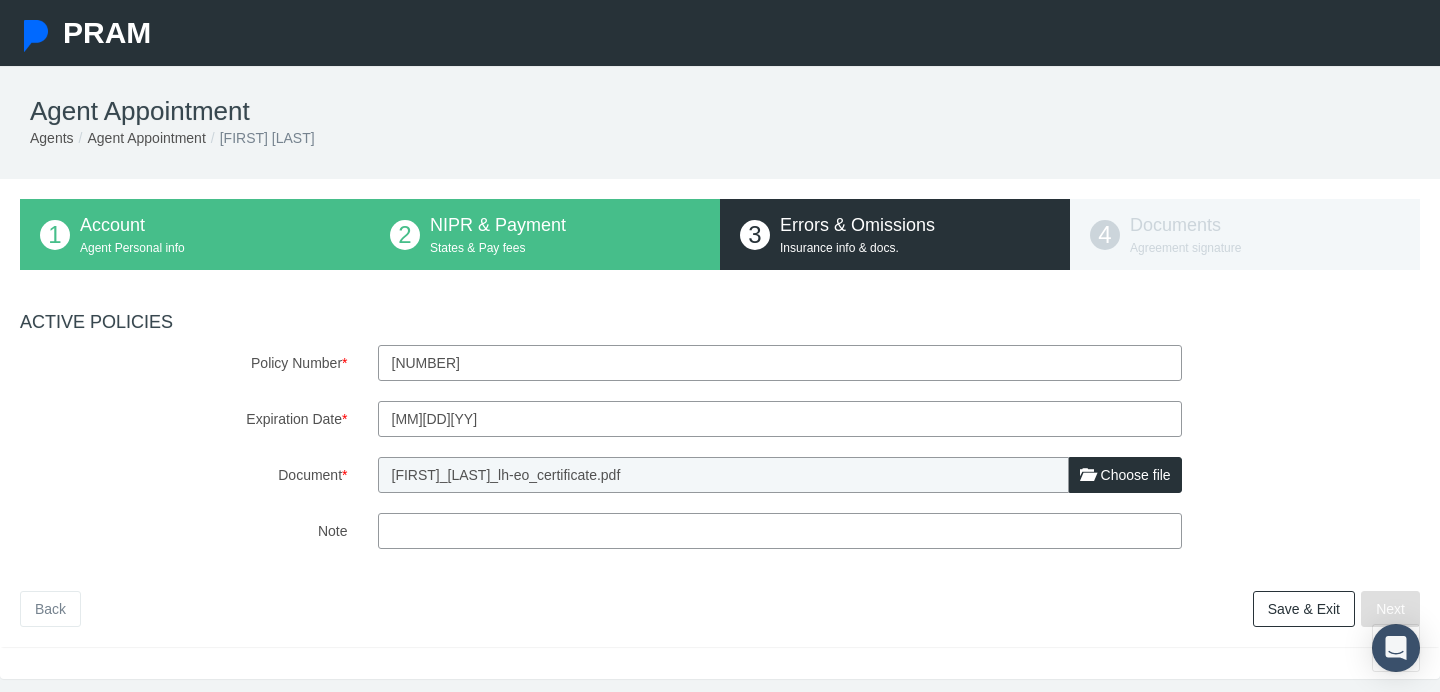 click on "011125" at bounding box center (780, 419) 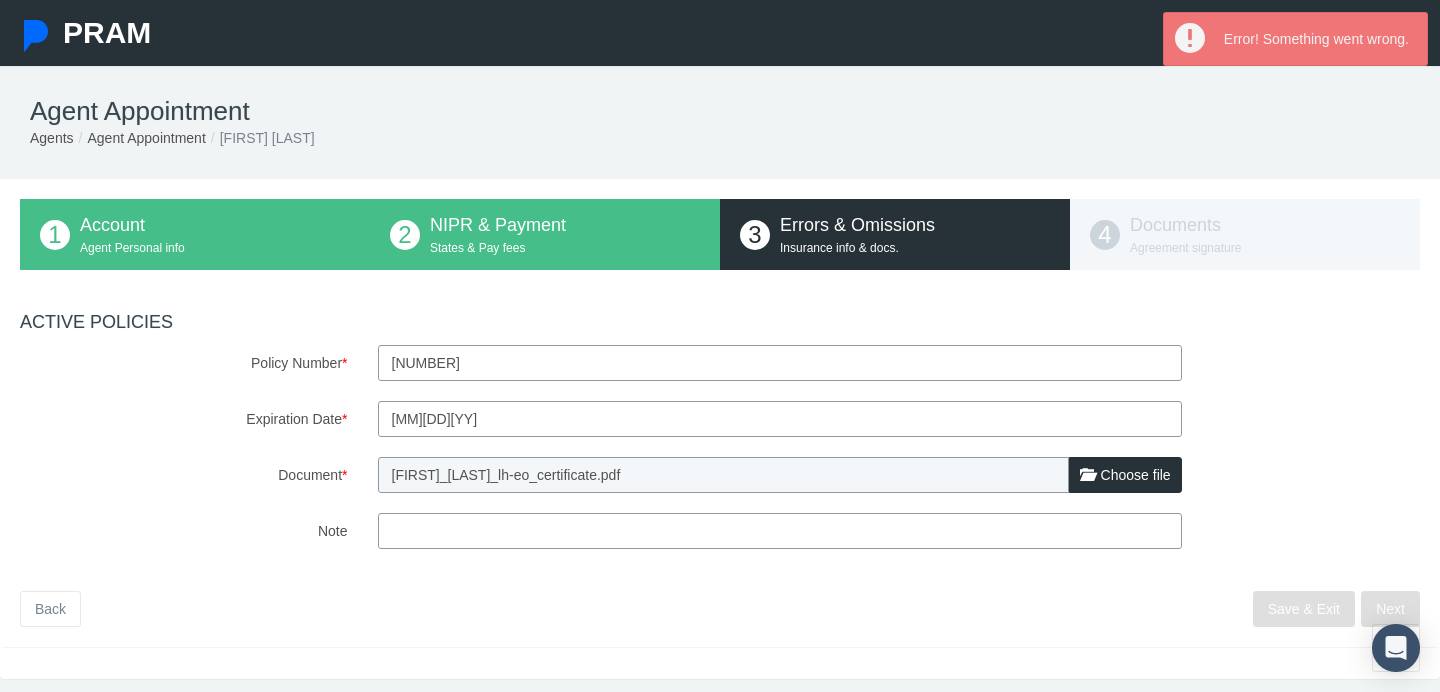 click on "011125" at bounding box center [780, 419] 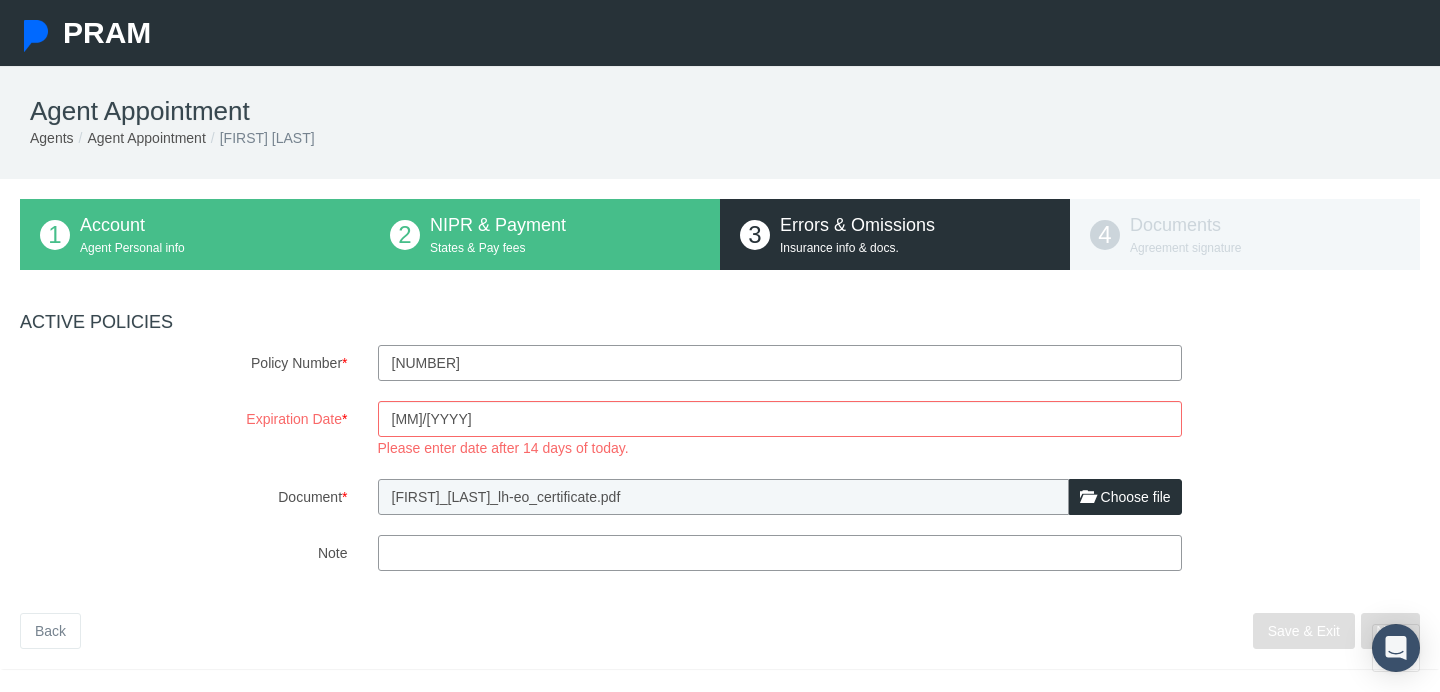 click on "01/1125" at bounding box center (780, 419) 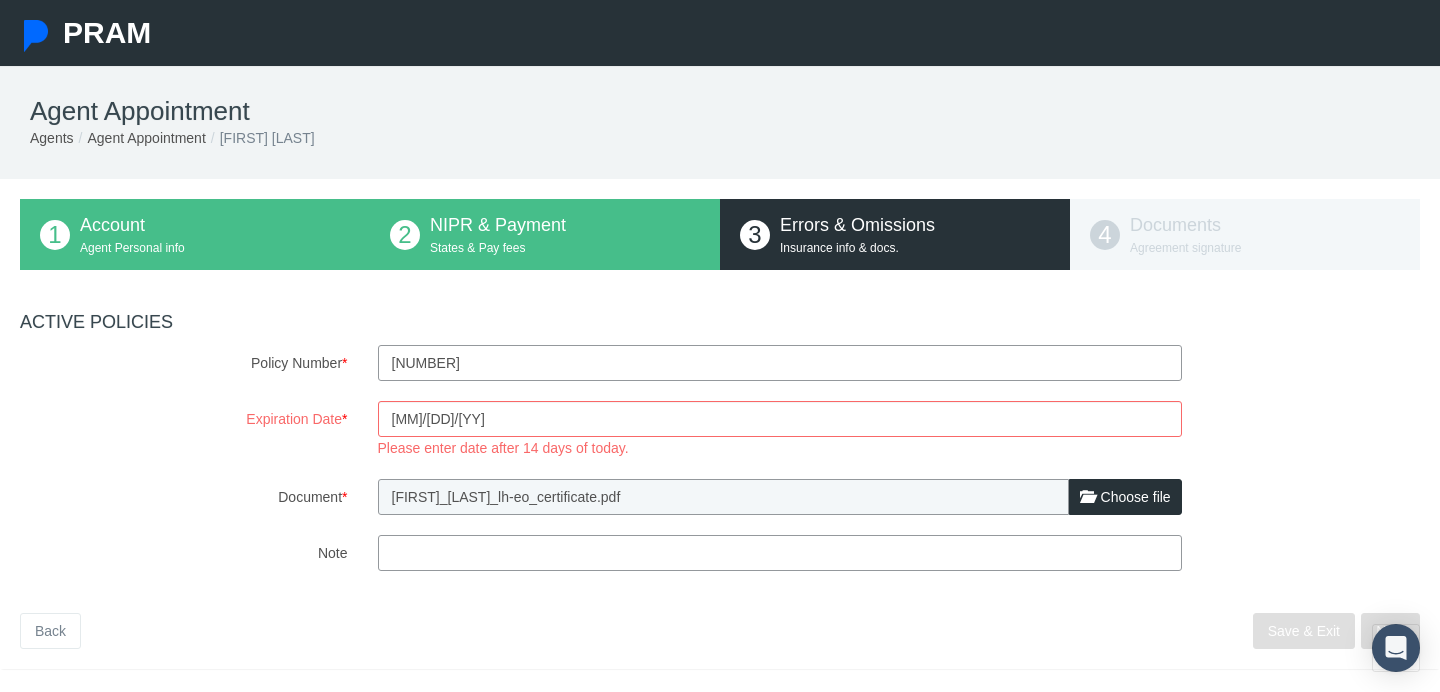 click on "01/11/25" at bounding box center (780, 419) 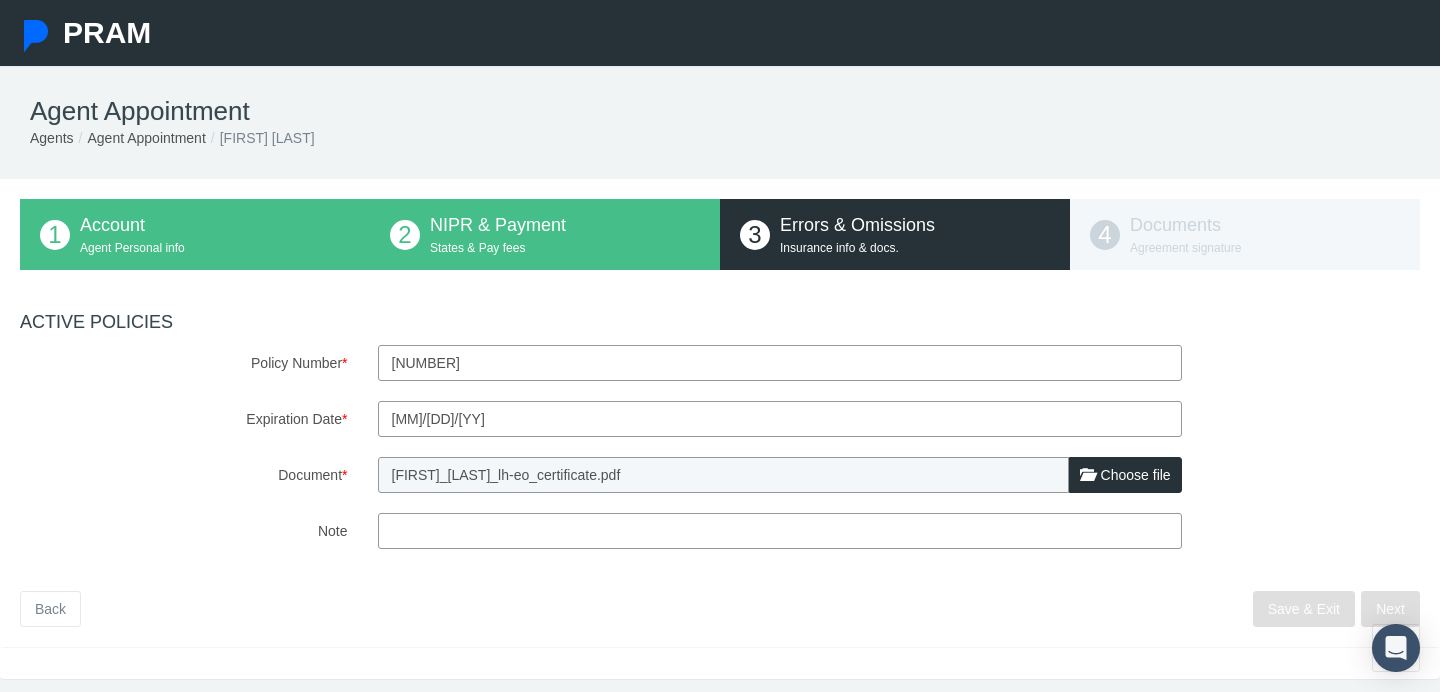 type on "11/01/25" 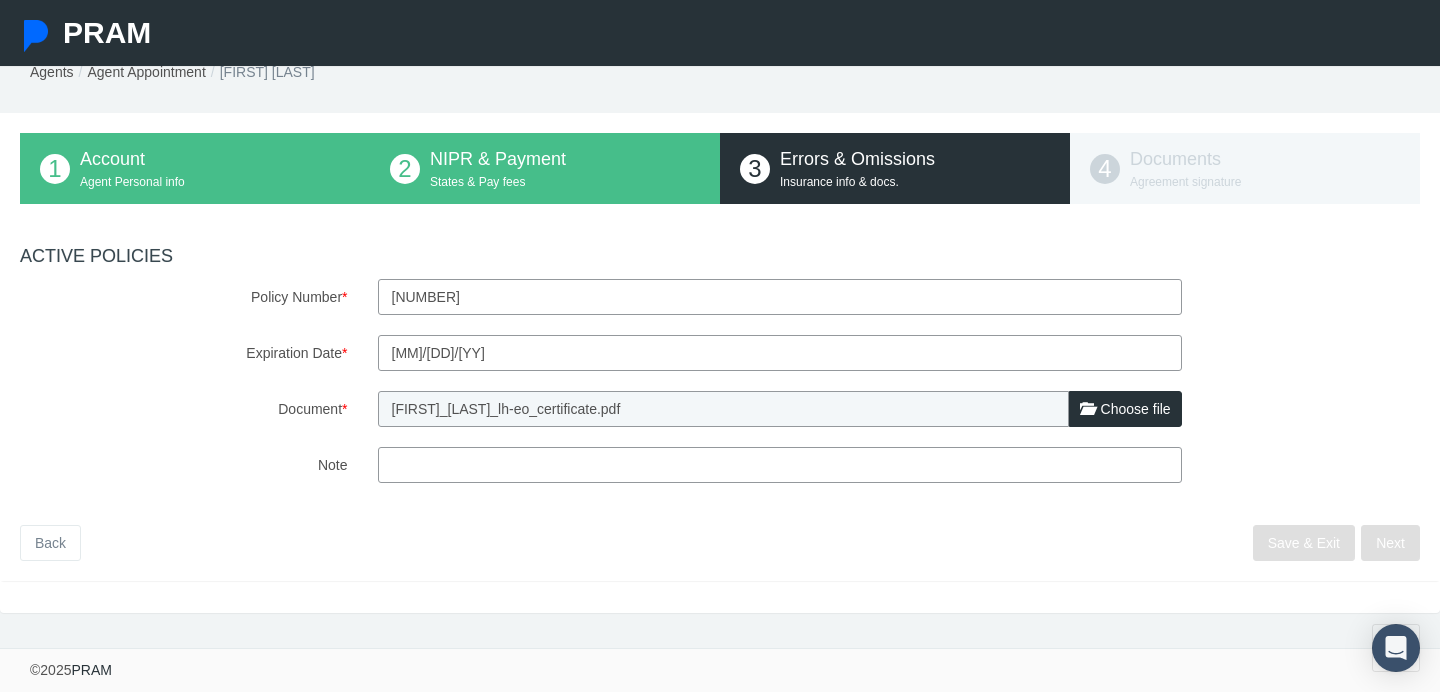 click on "Note" at bounding box center (720, 465) 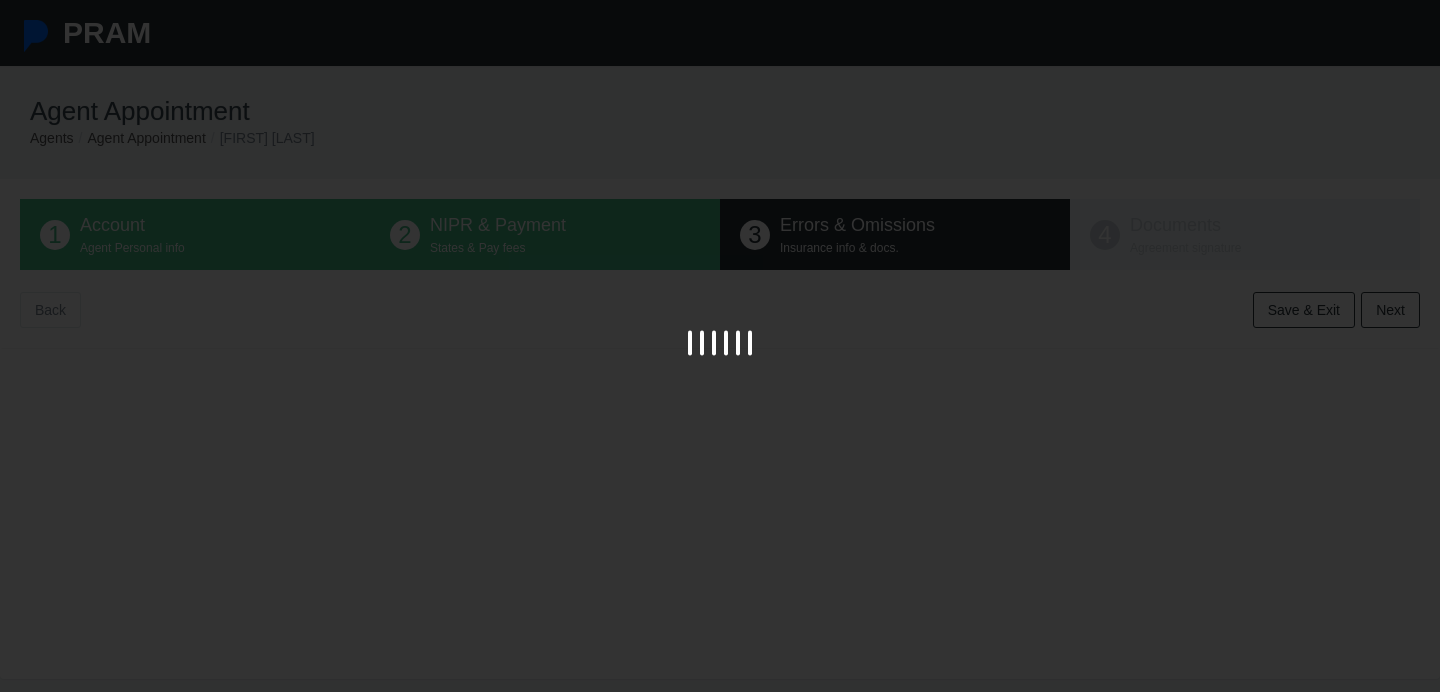 scroll, scrollTop: 66, scrollLeft: 0, axis: vertical 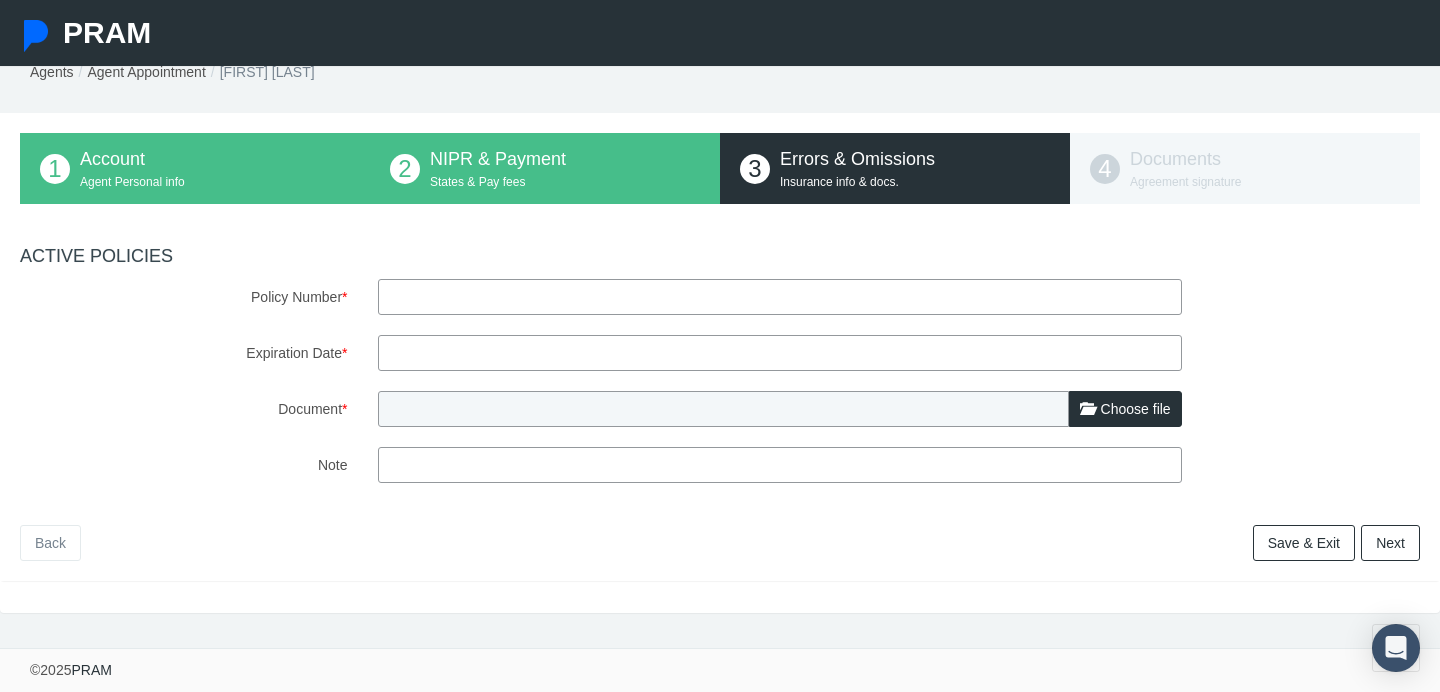 click on "Policy Number  *" at bounding box center [780, 297] 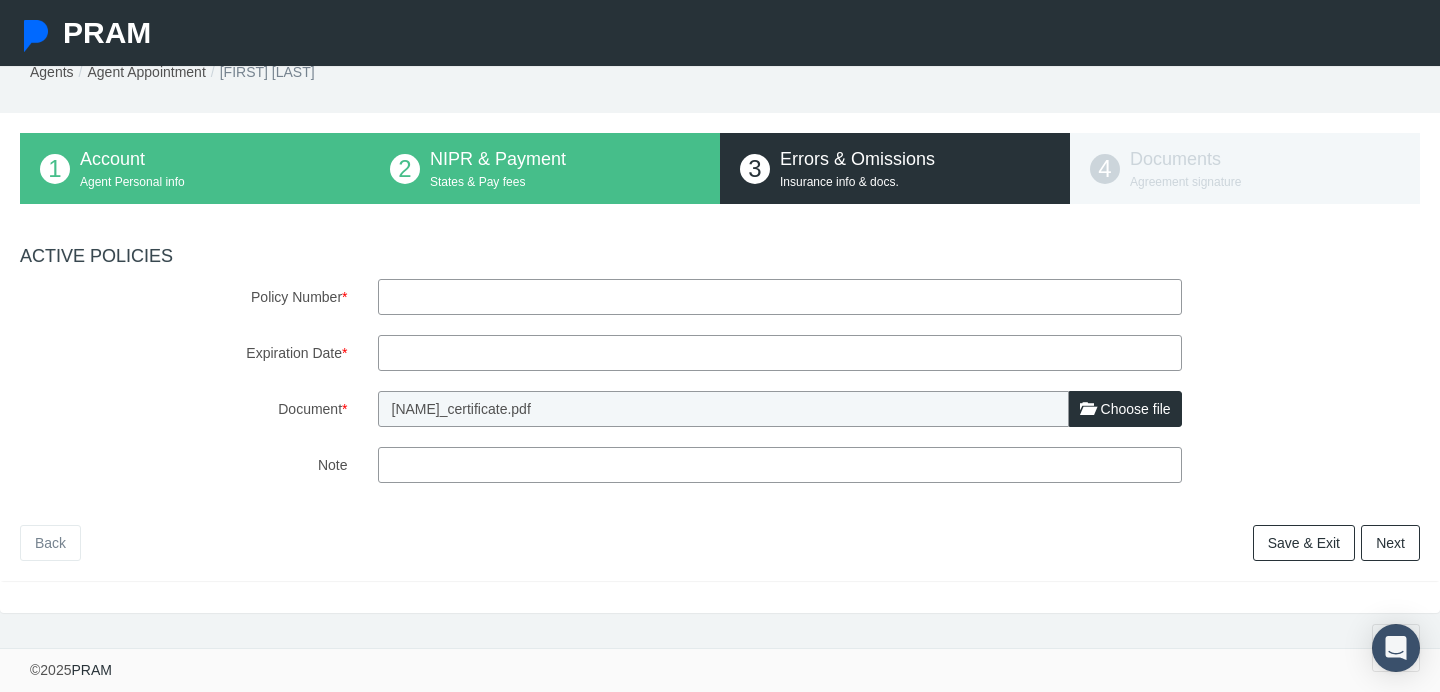 click on "Next" at bounding box center (1390, 543) 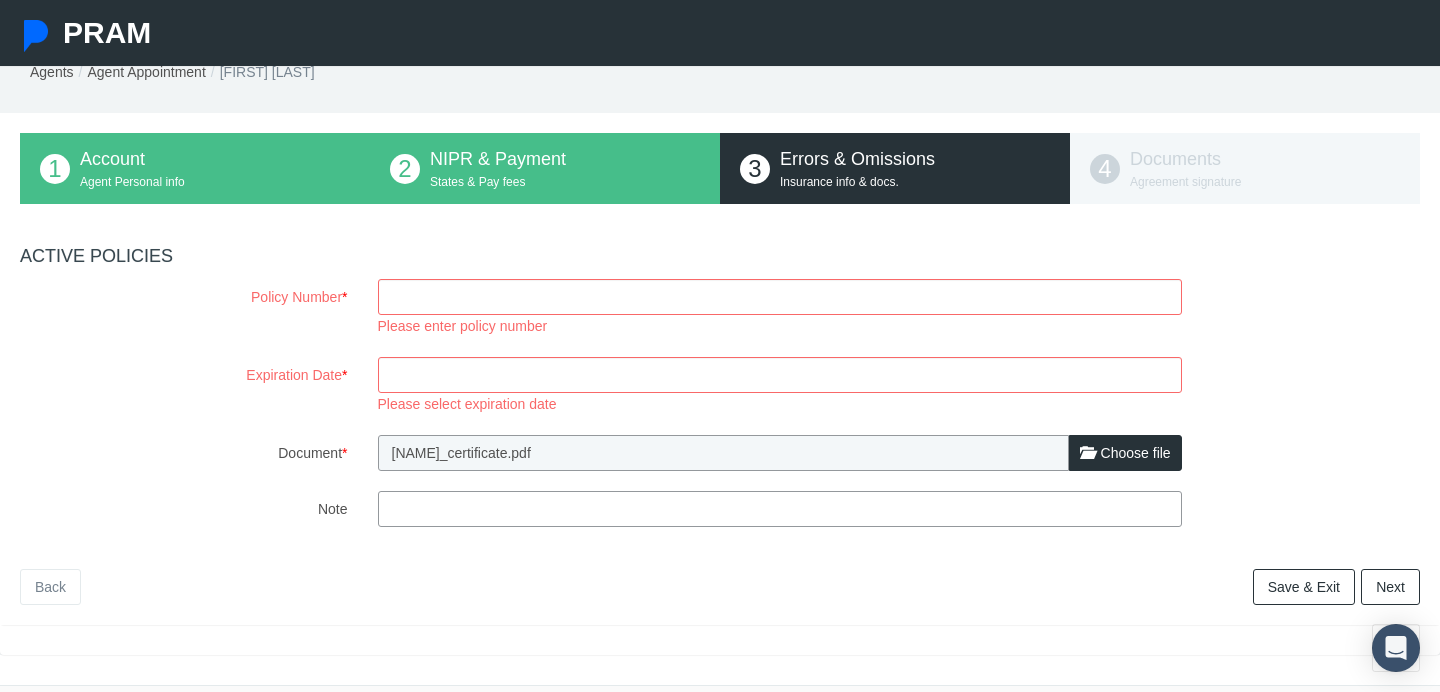 click on "Policy Number  *" at bounding box center [780, 297] 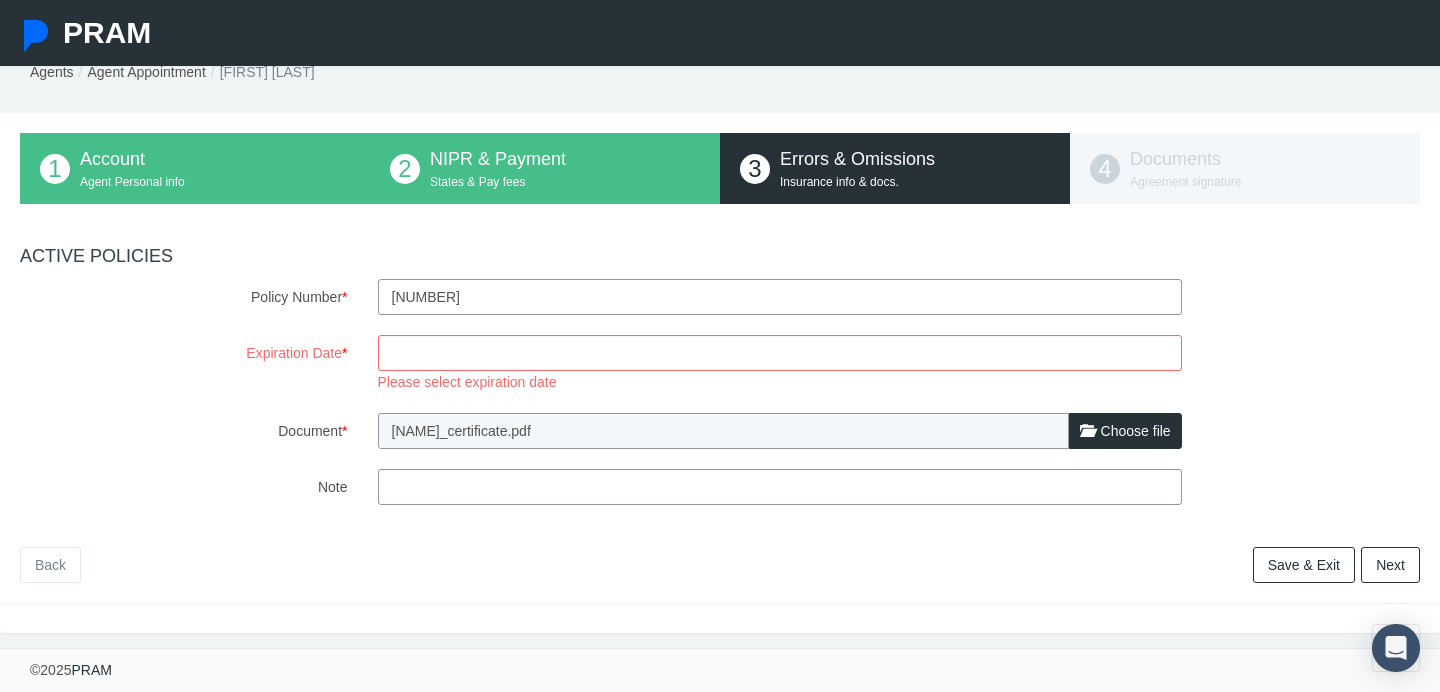 type on "[NUMBER]" 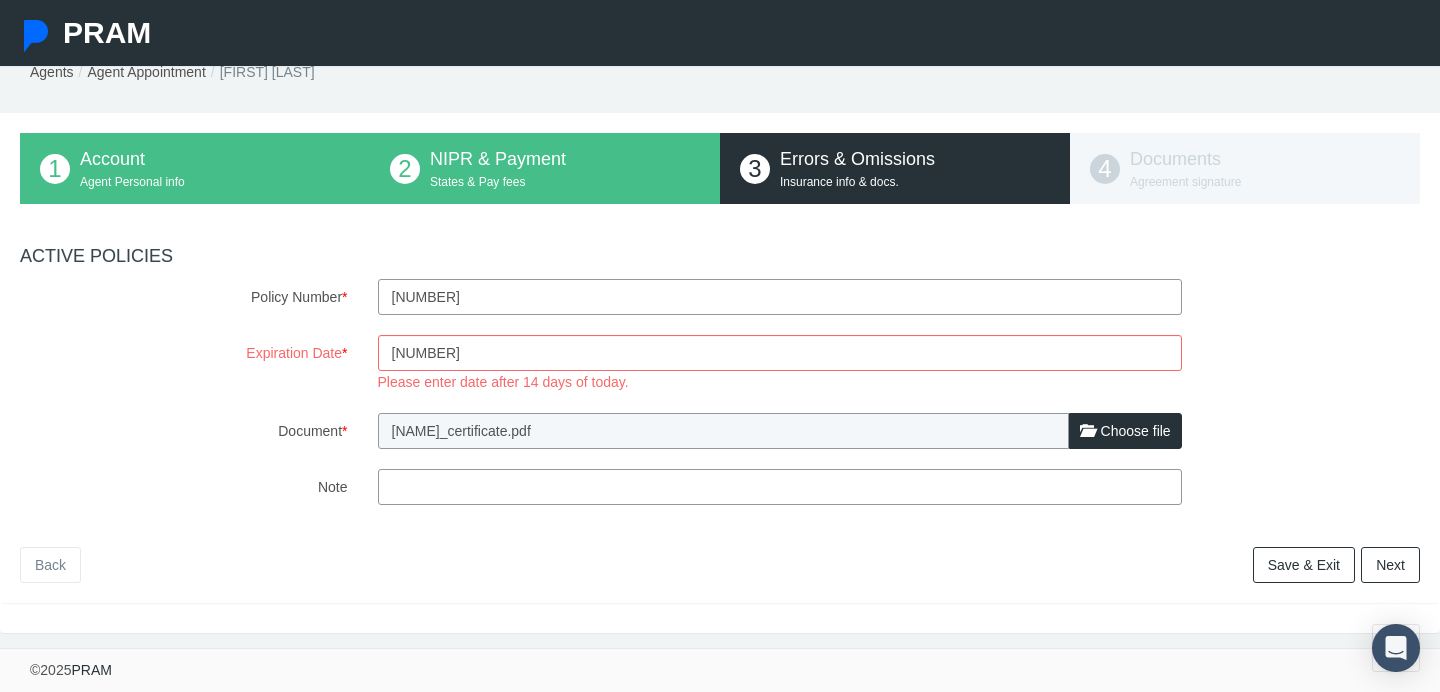 click on "110112025" at bounding box center [780, 353] 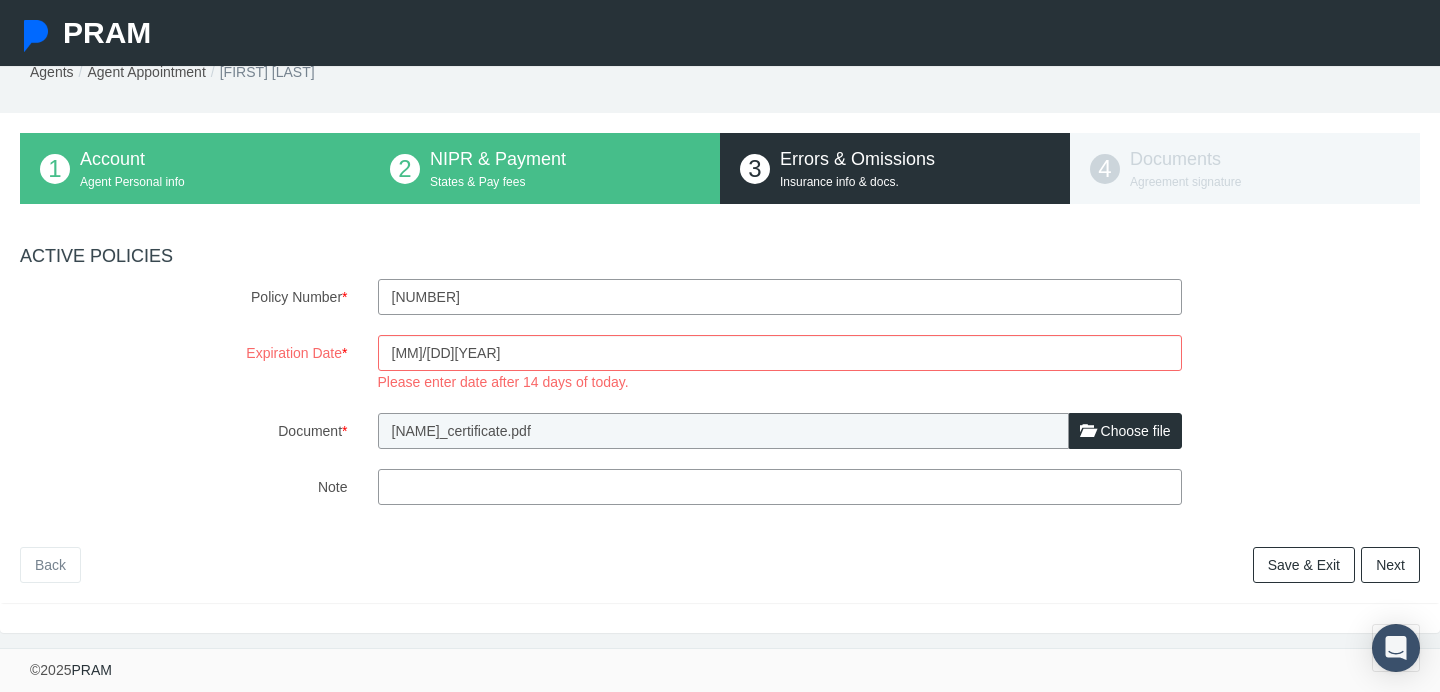 click on "11012025 Please enter date after 14 days of today." at bounding box center [780, 364] 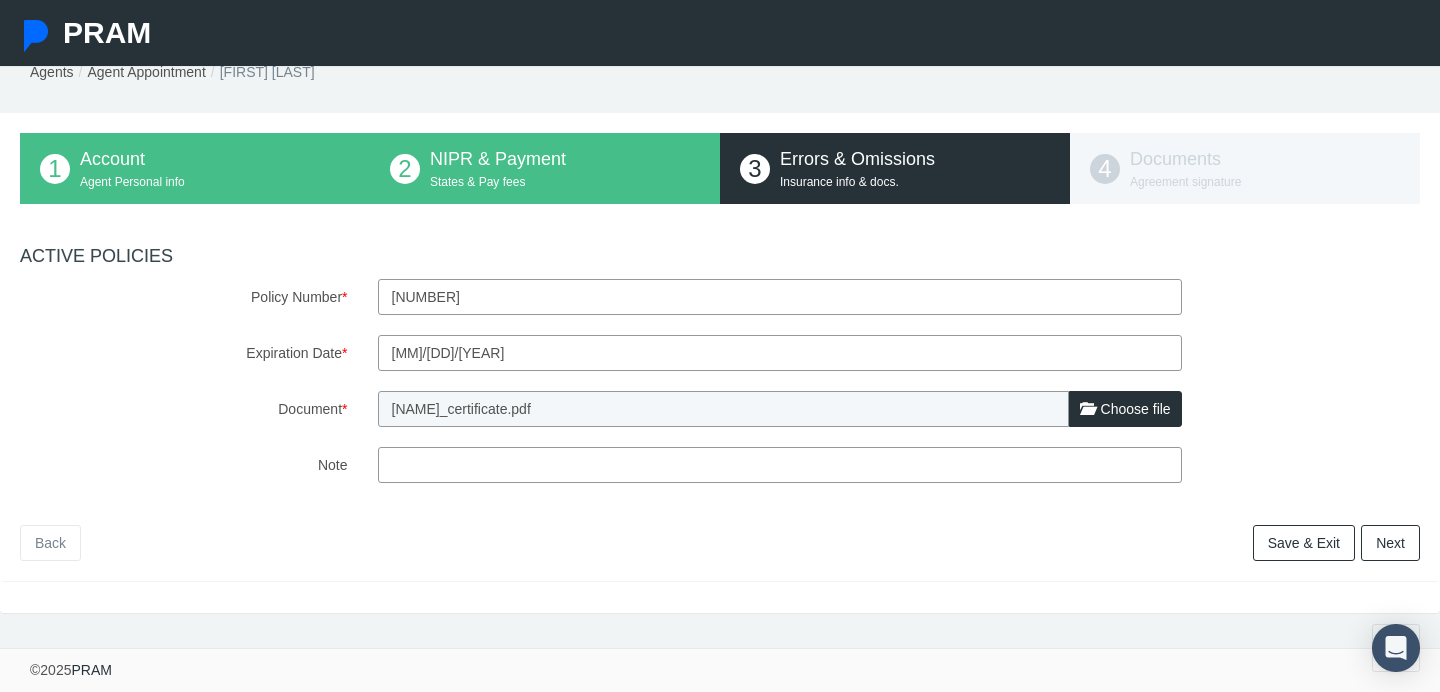 type on "[DATE]" 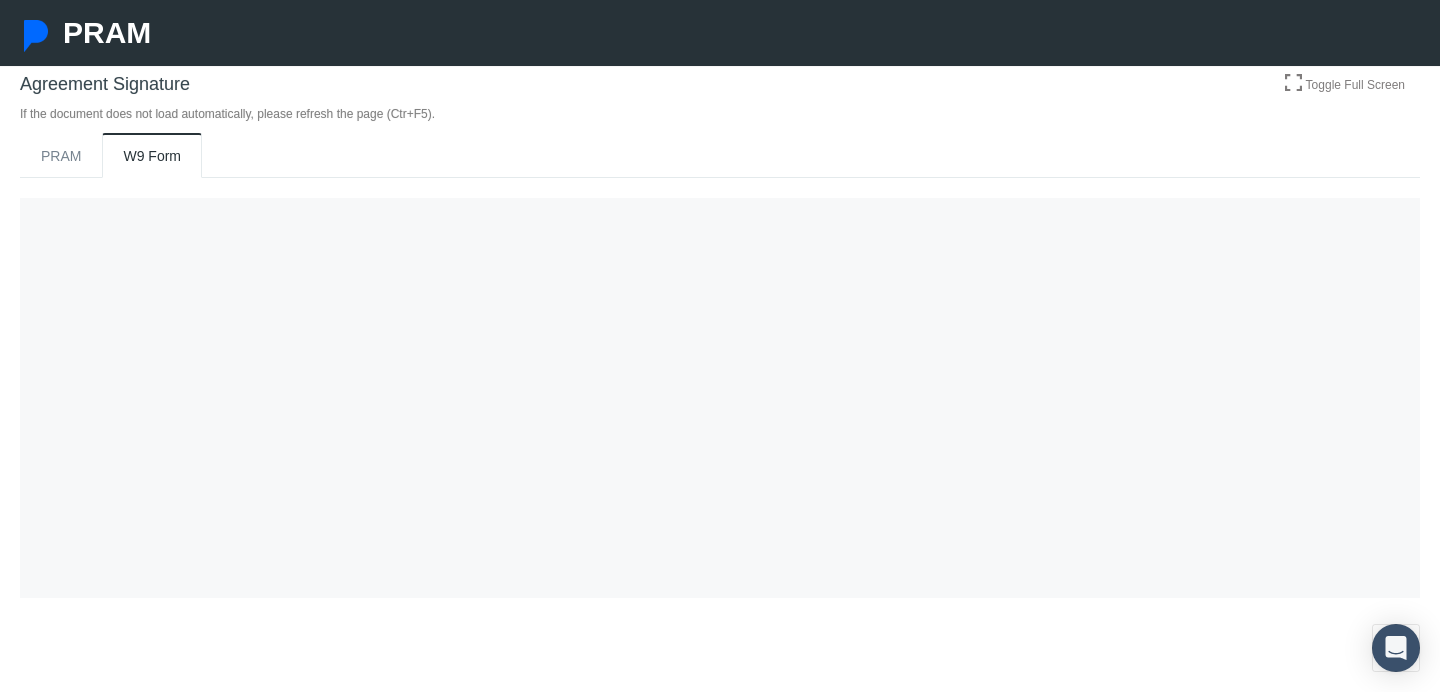scroll, scrollTop: 250, scrollLeft: 0, axis: vertical 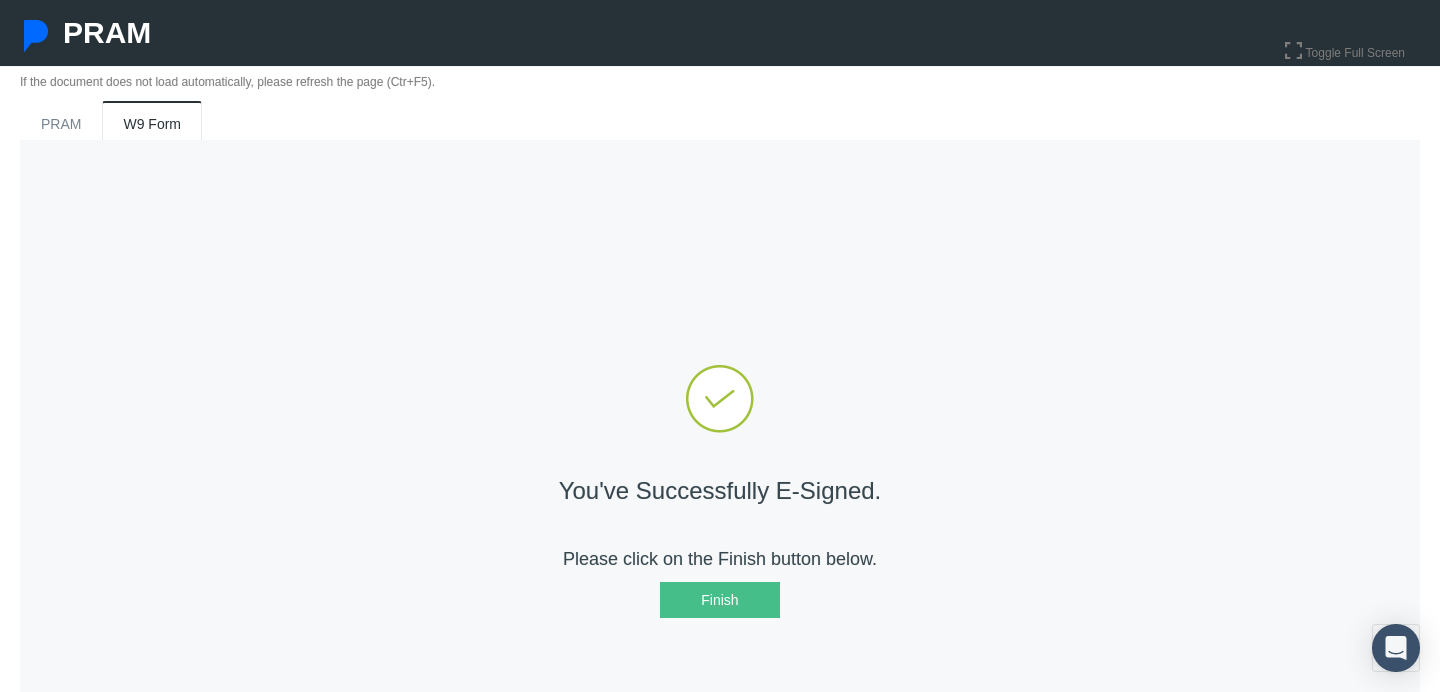 click on "Finish" at bounding box center [720, 600] 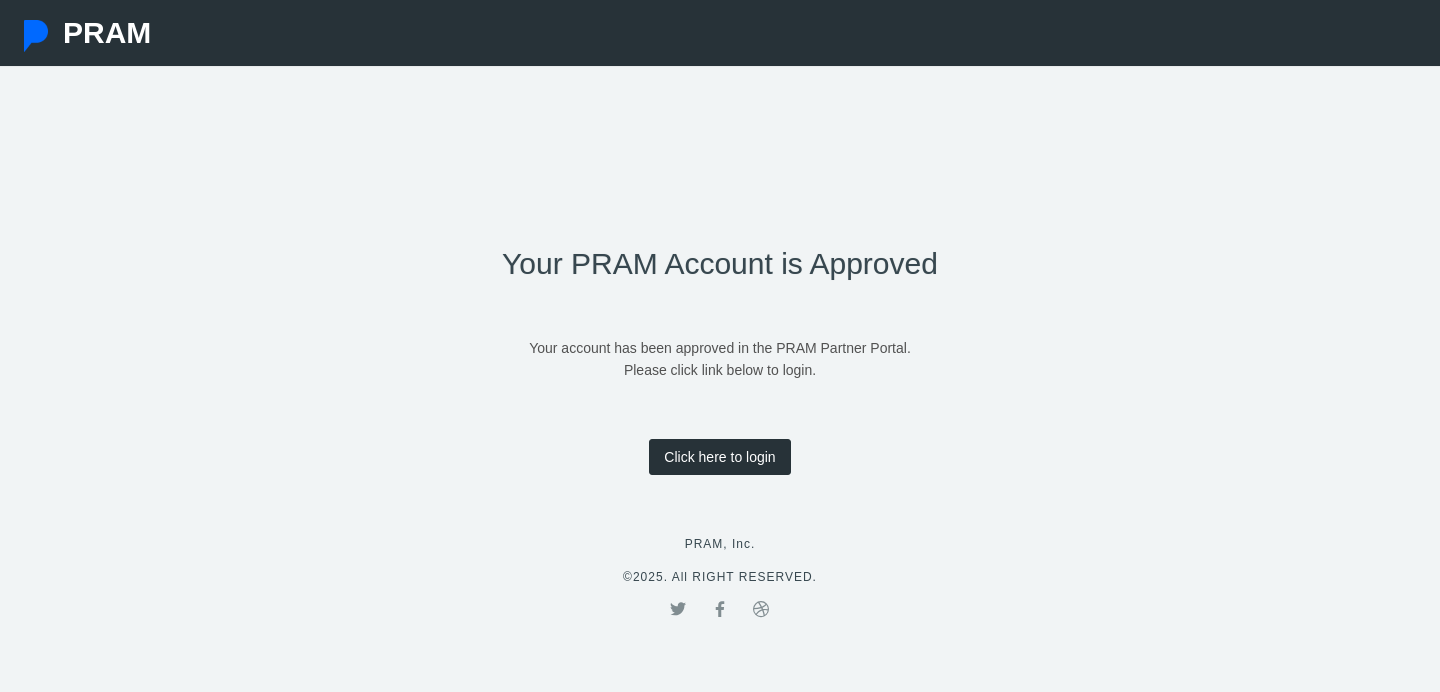 scroll, scrollTop: 0, scrollLeft: 0, axis: both 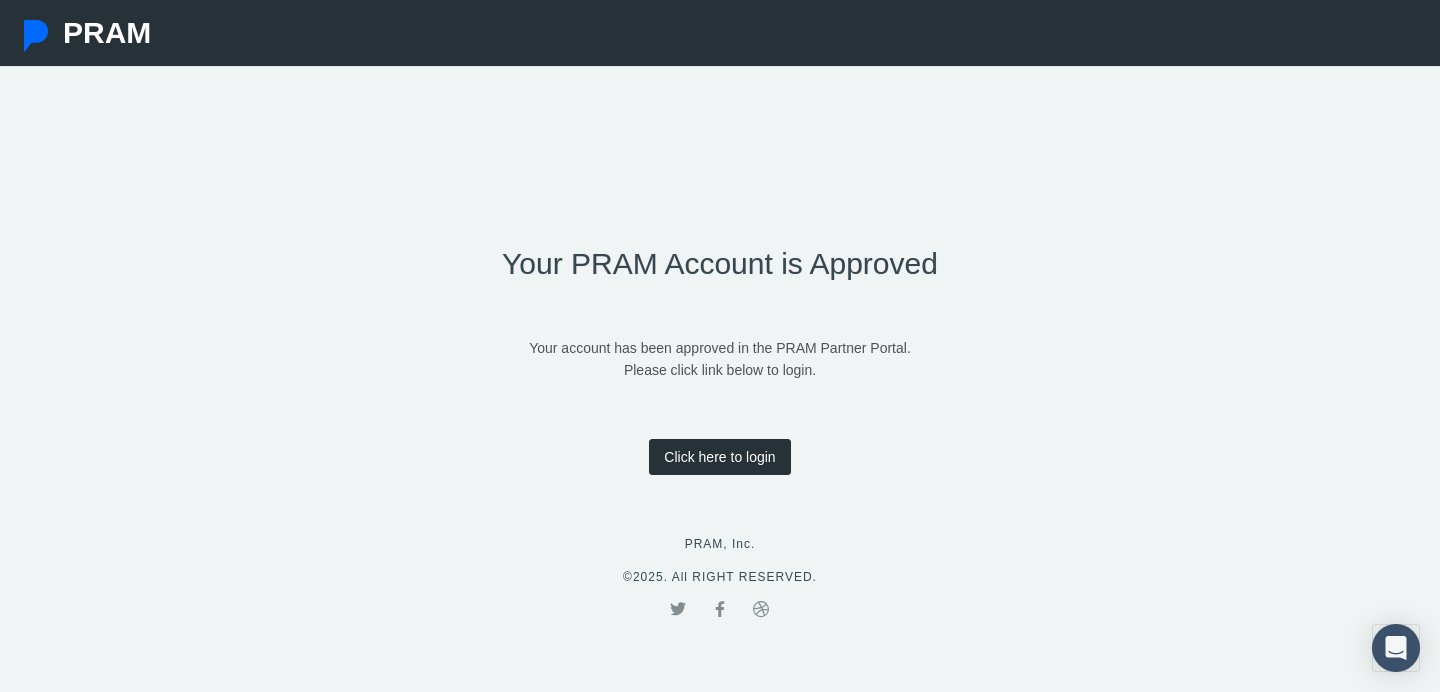 click on "Click here to login" at bounding box center (719, 457) 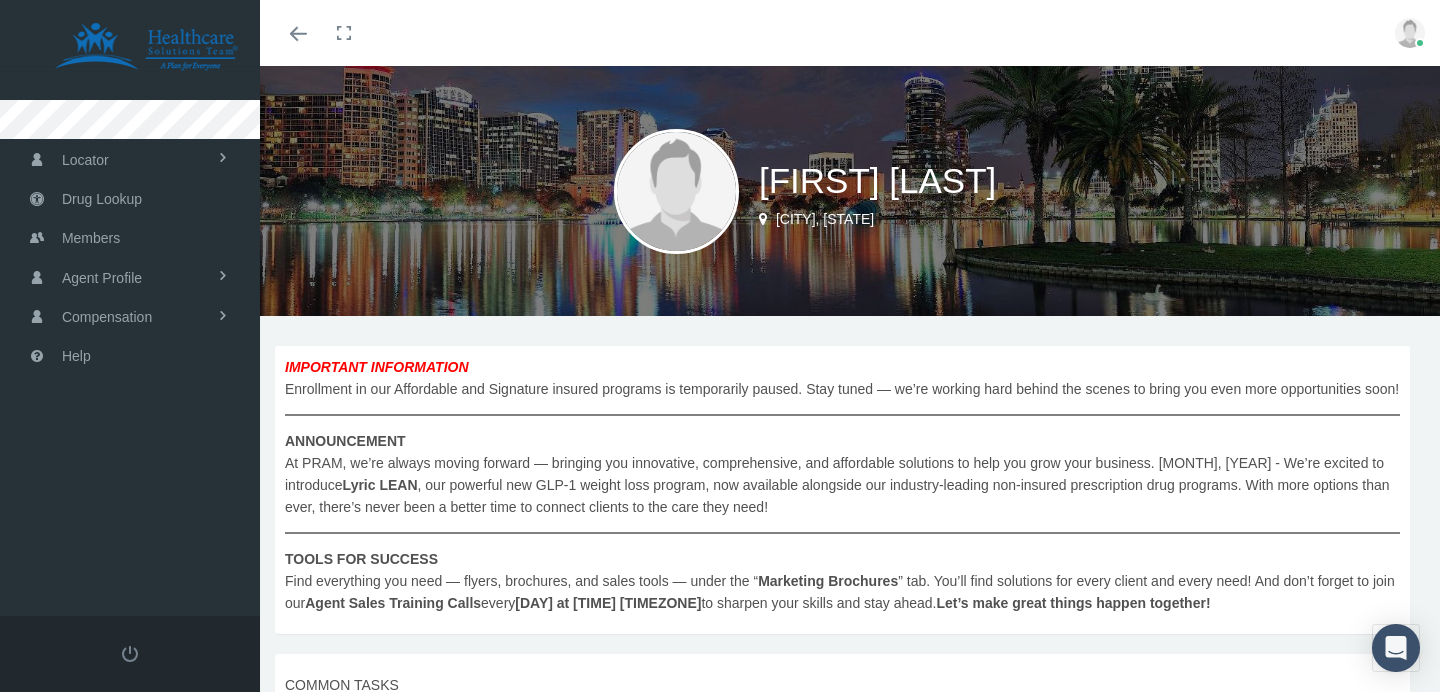 scroll, scrollTop: 2, scrollLeft: 0, axis: vertical 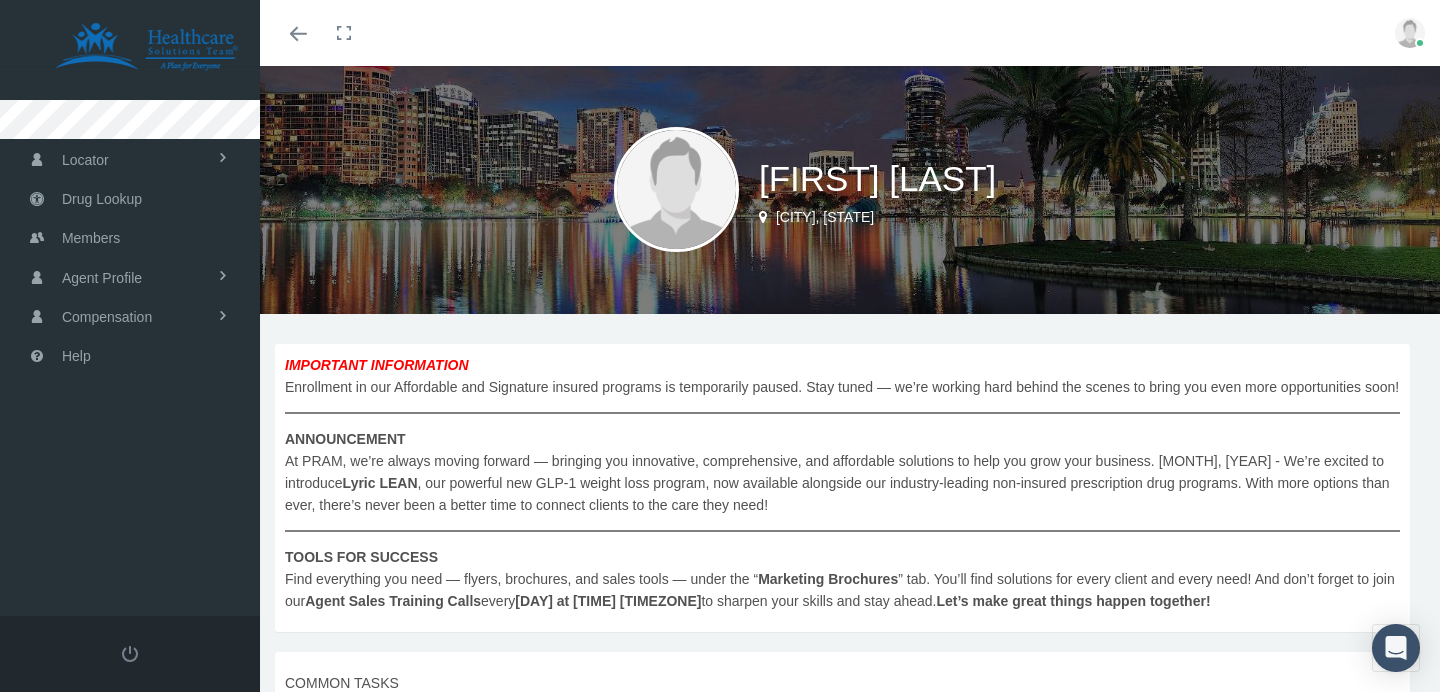 click at bounding box center [676, 189] 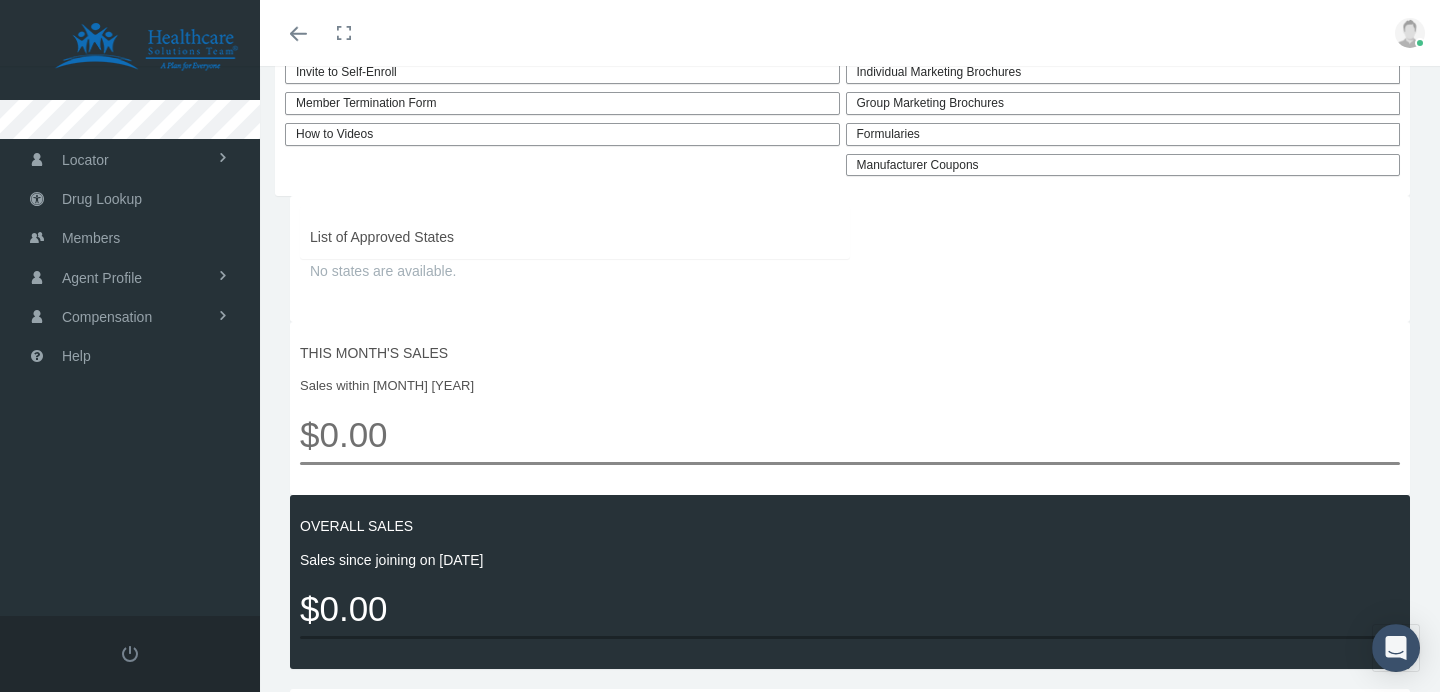 scroll, scrollTop: 0, scrollLeft: 0, axis: both 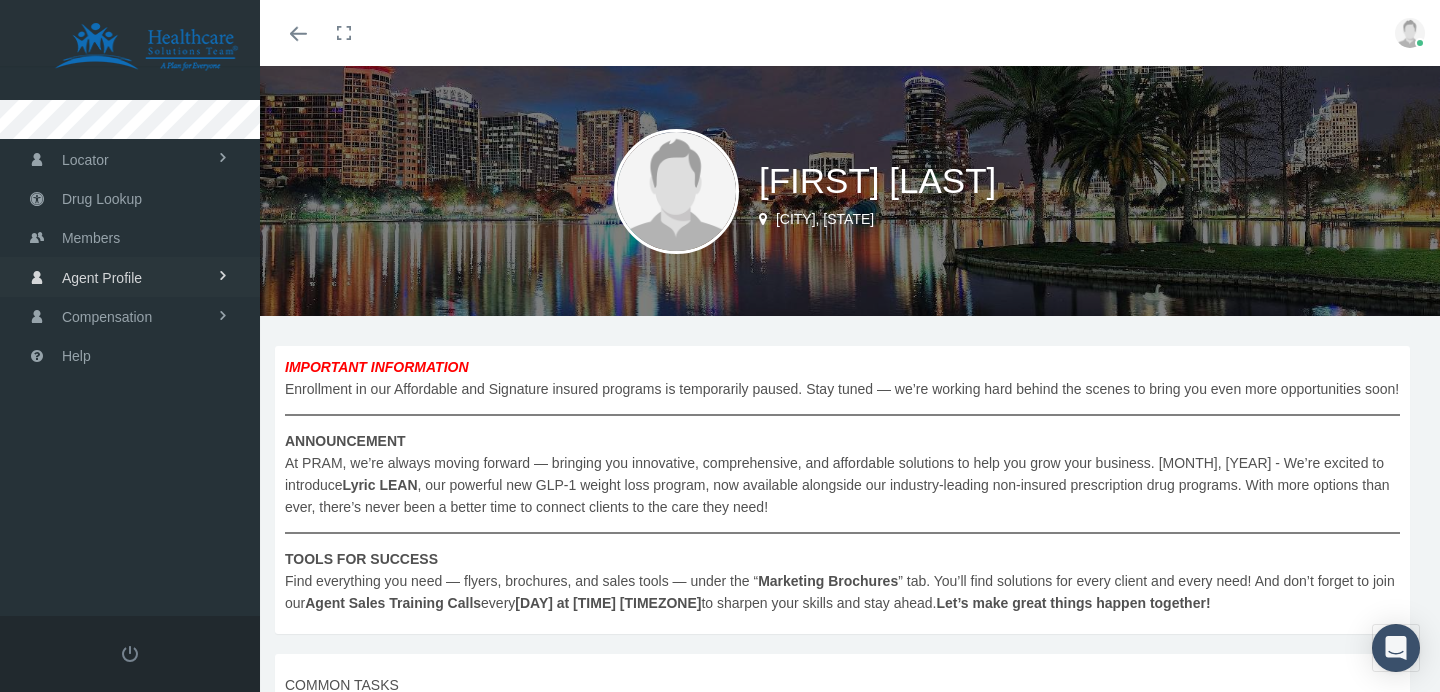 click at bounding box center (223, 276) 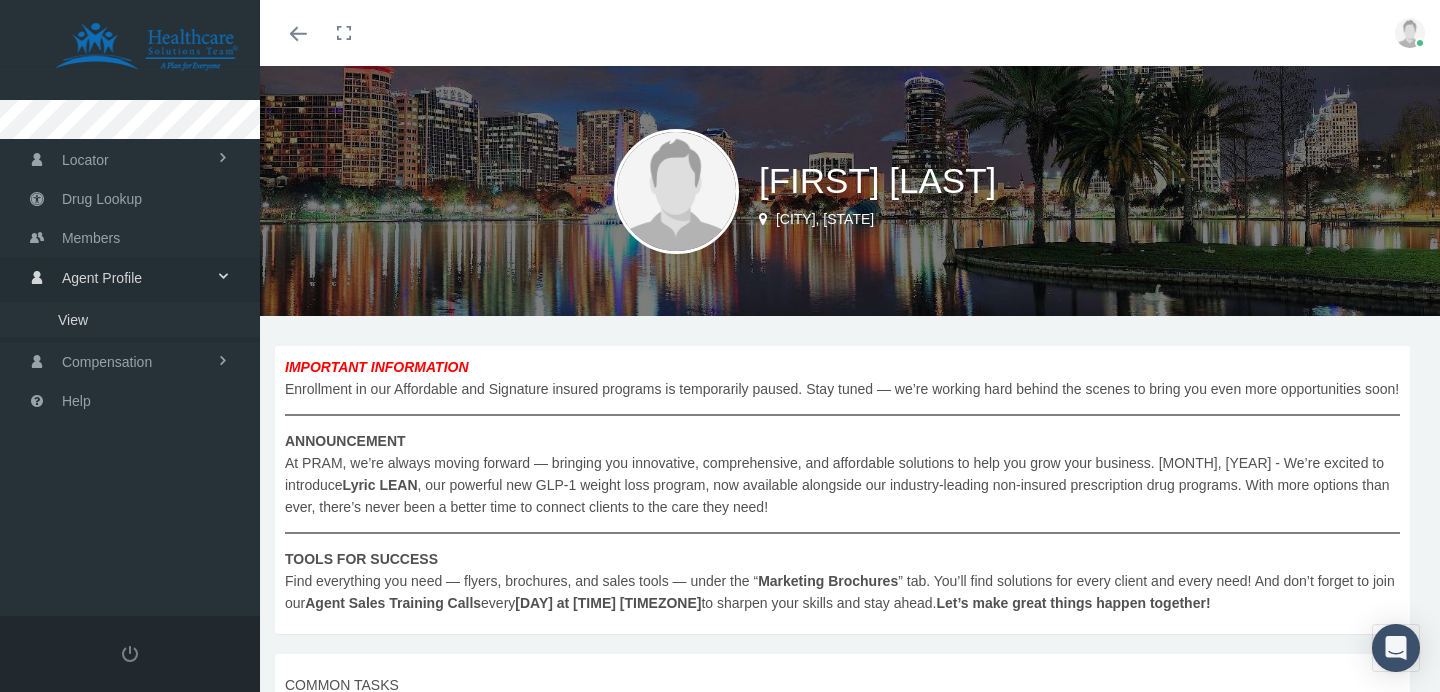 click on "View" at bounding box center (73, 320) 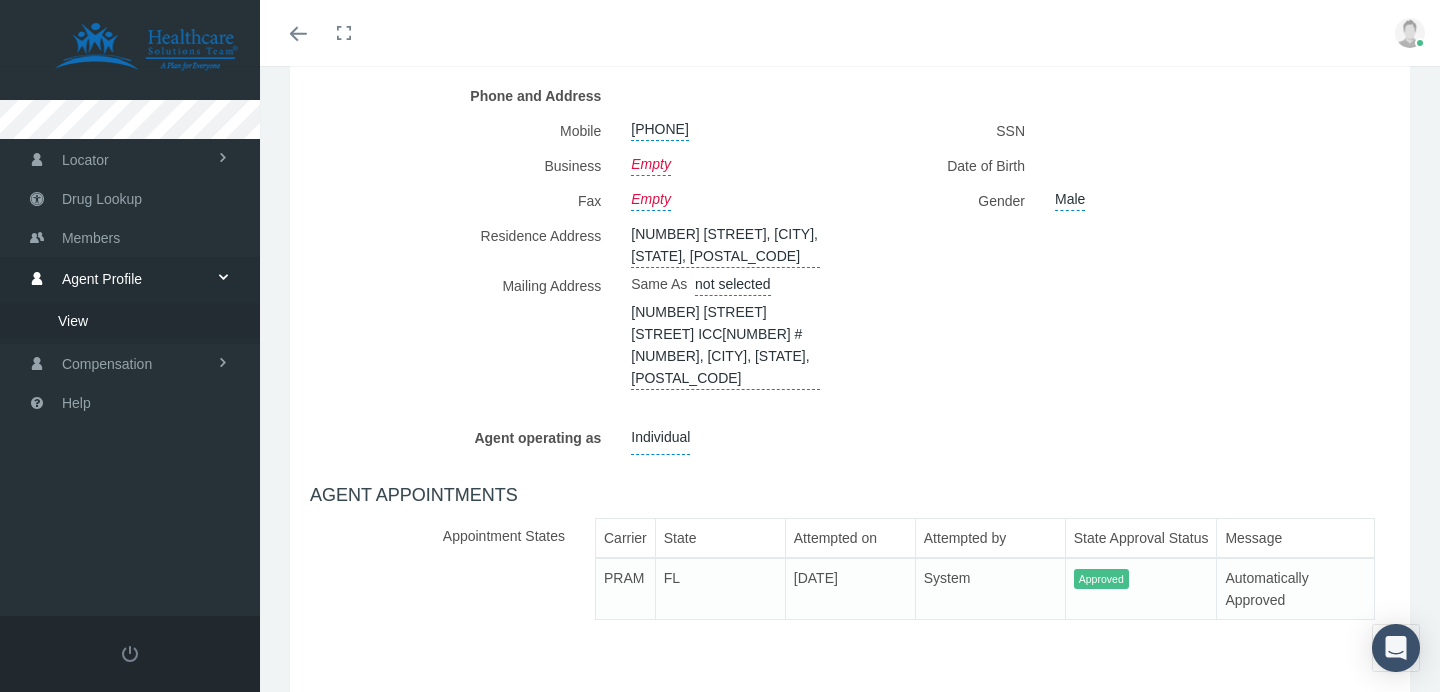 scroll, scrollTop: 515, scrollLeft: 0, axis: vertical 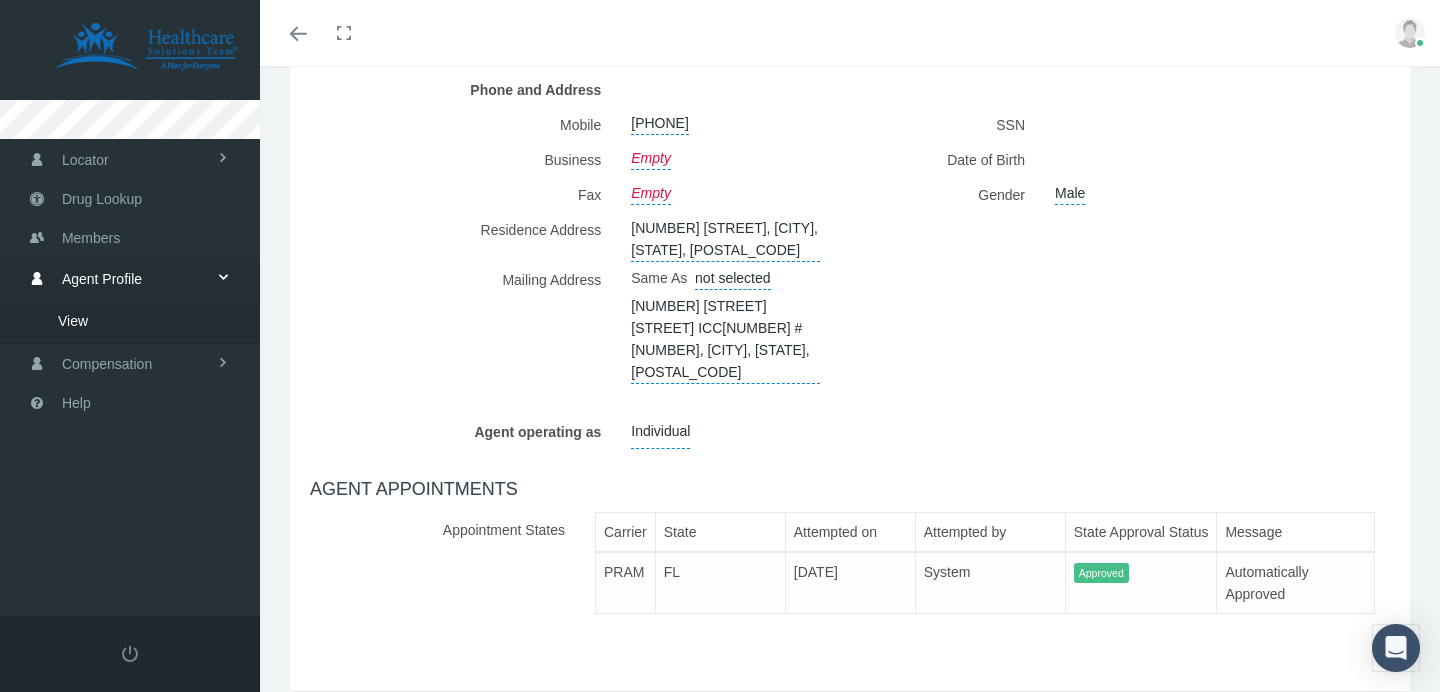 click on "Empty" at bounding box center (651, 156) 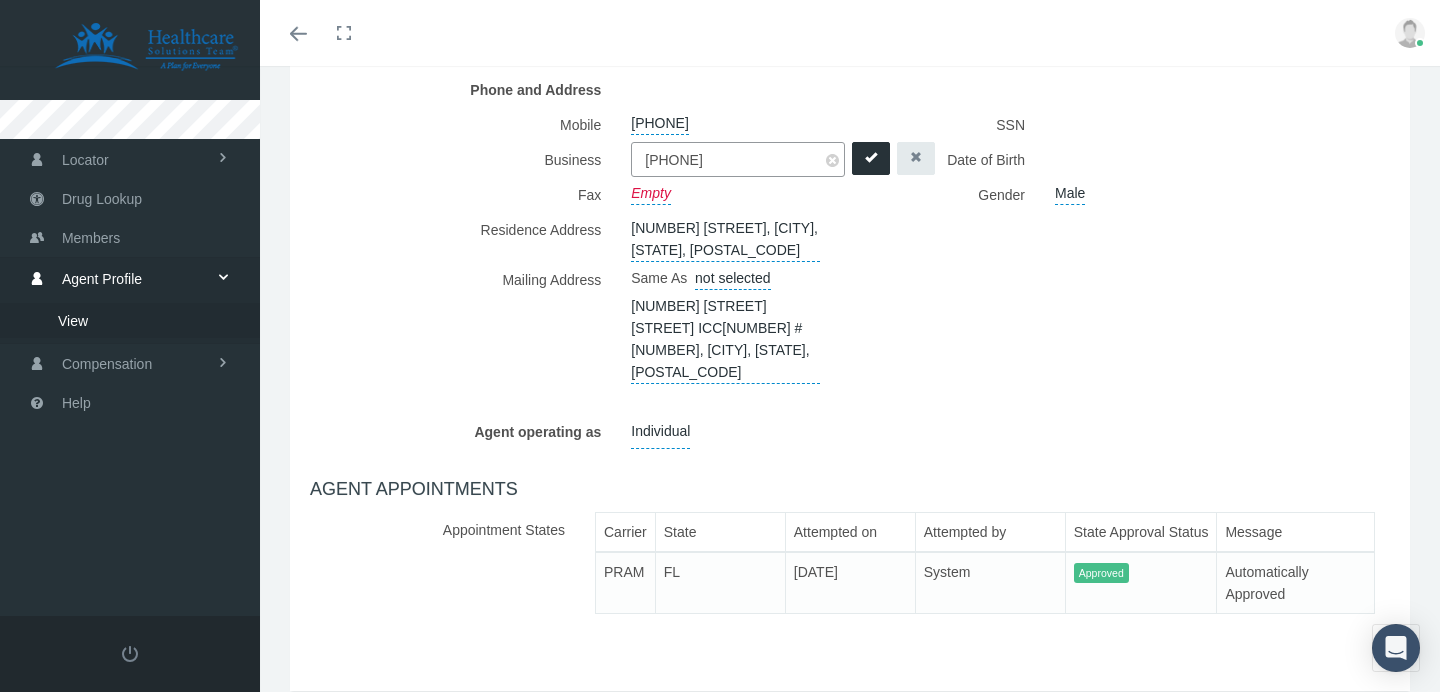 type on "[PHONE]" 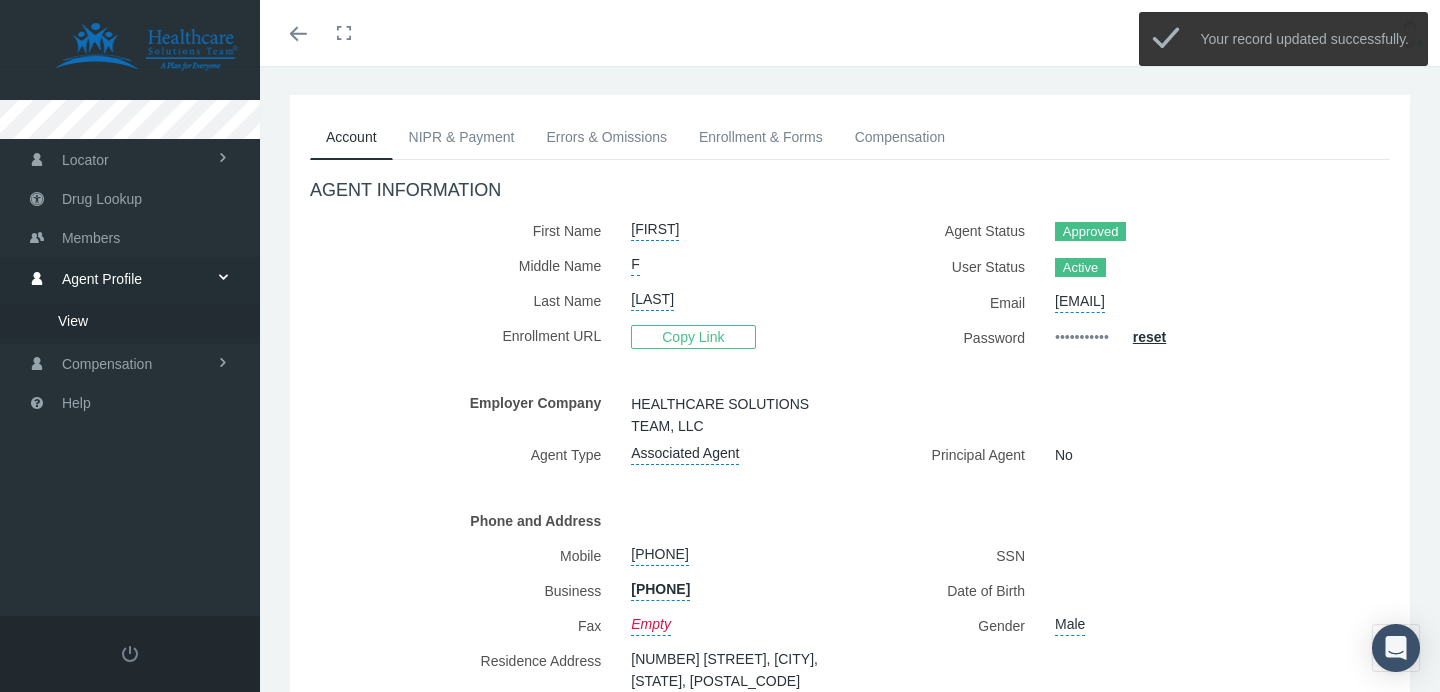 scroll, scrollTop: 0, scrollLeft: 0, axis: both 